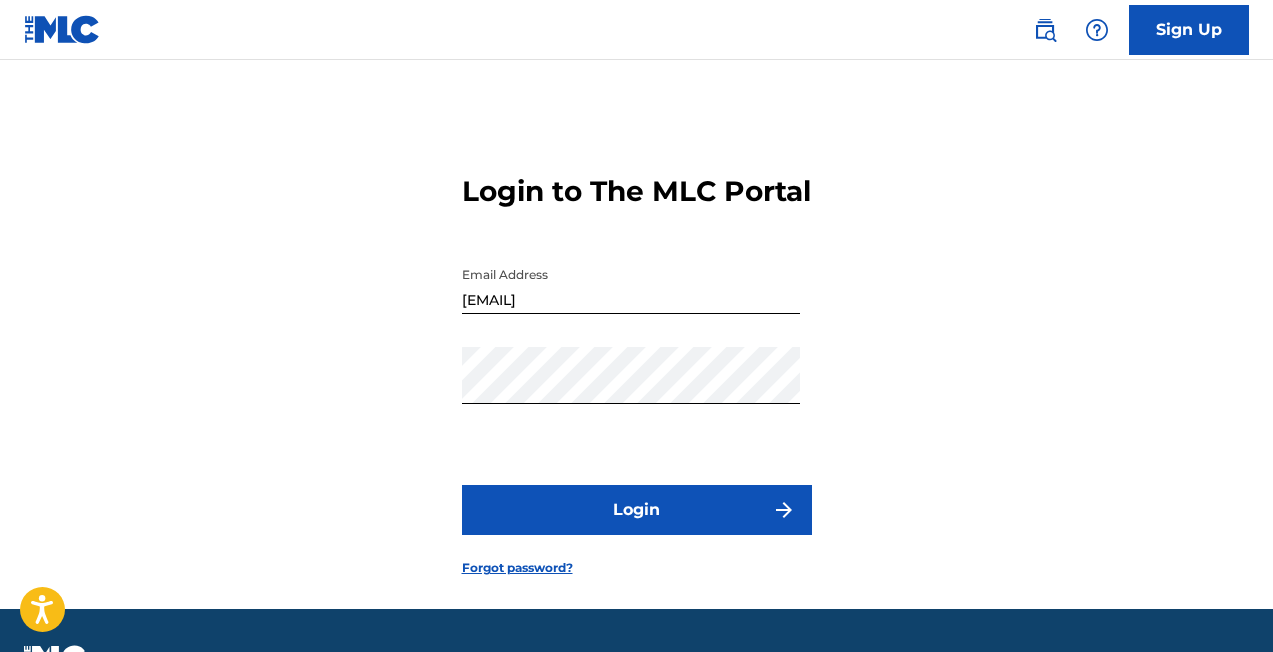 scroll, scrollTop: 0, scrollLeft: 0, axis: both 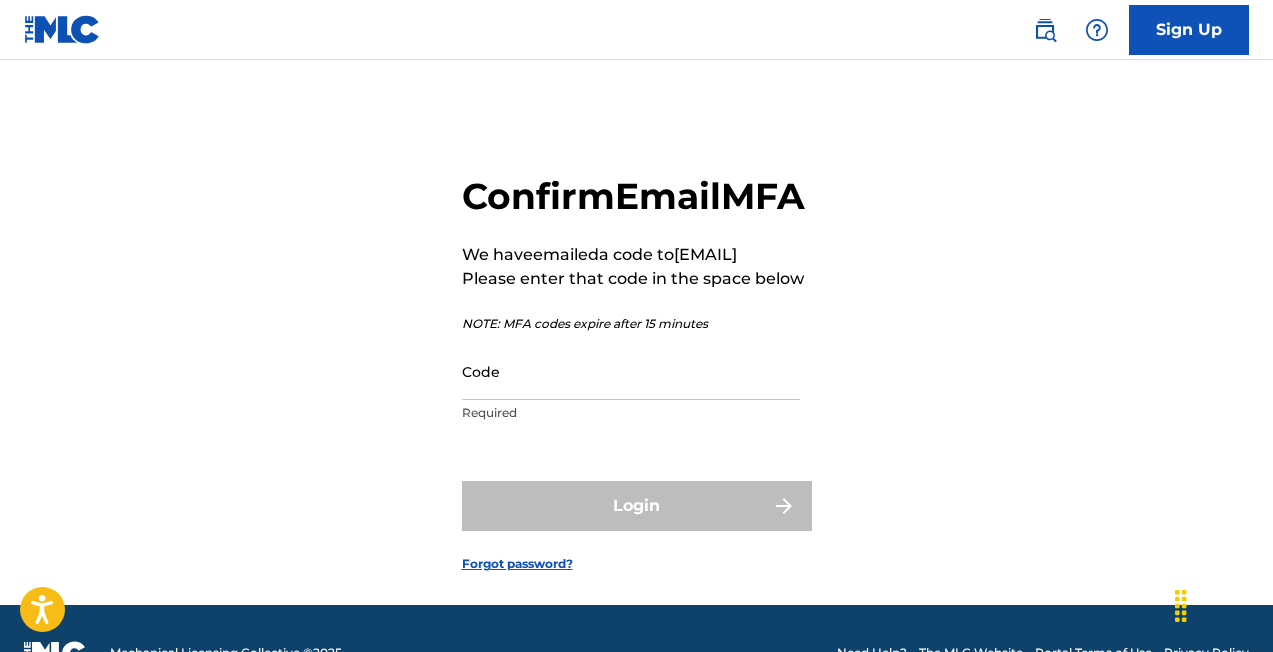 click on "Code Required" at bounding box center (631, 388) 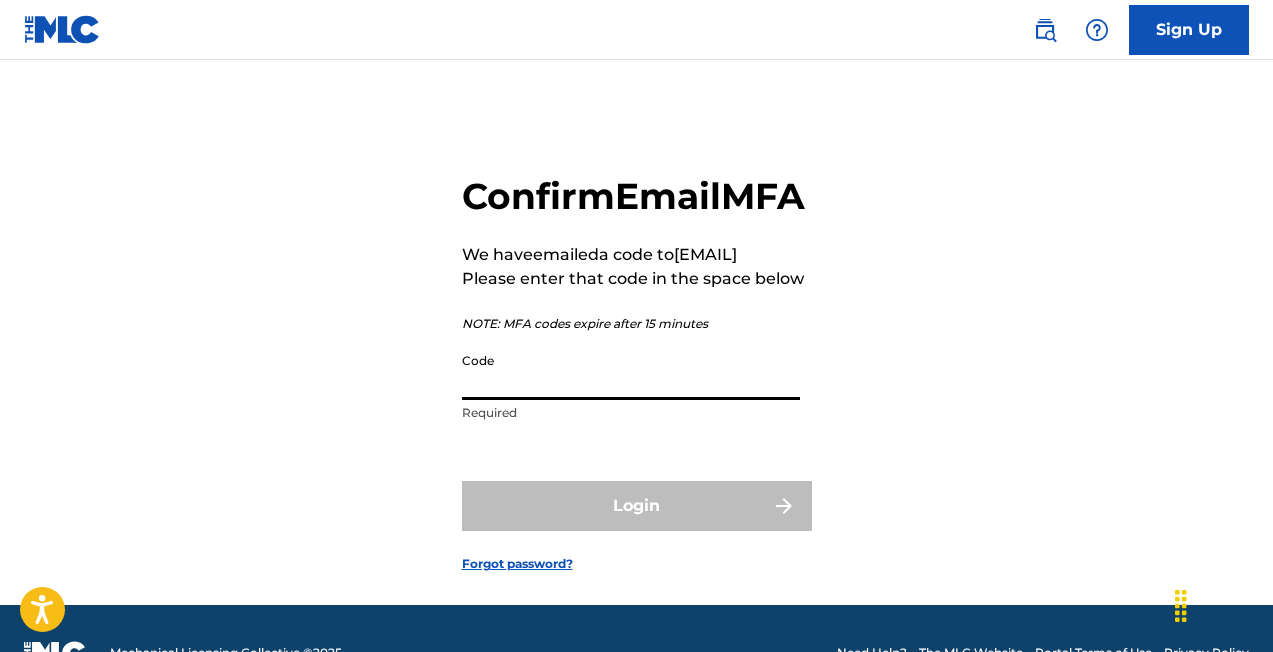 click on "Code" at bounding box center [631, 371] 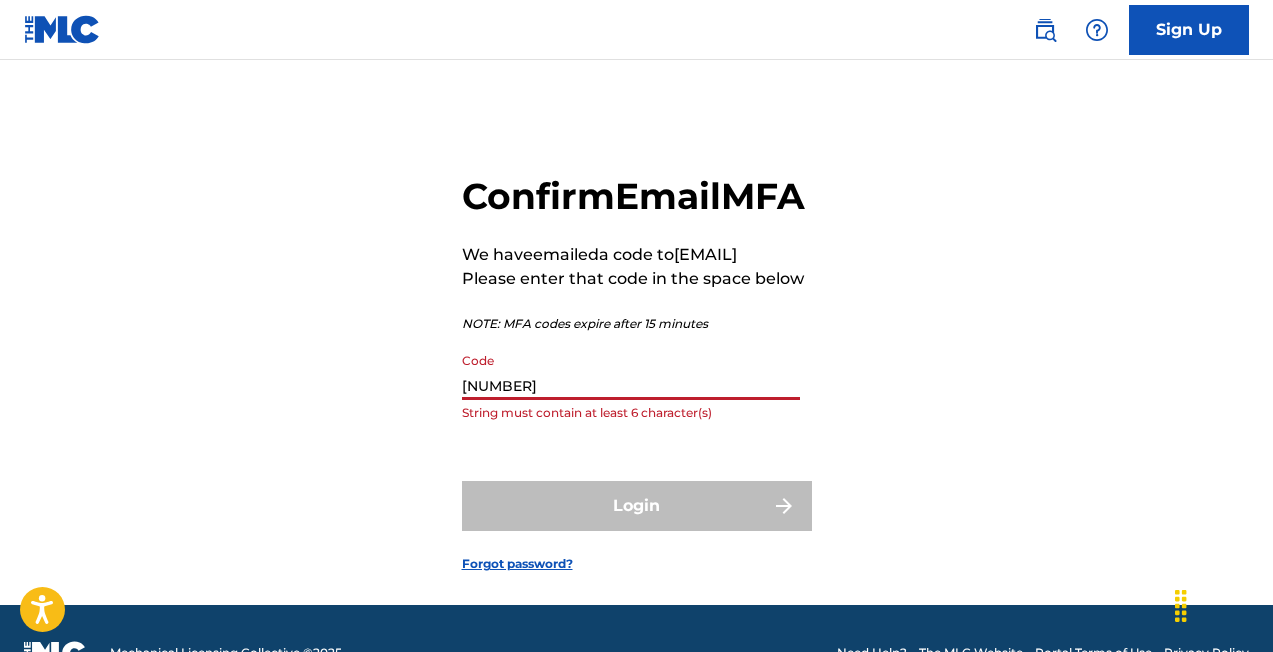click on "[NUMBER]" at bounding box center [631, 371] 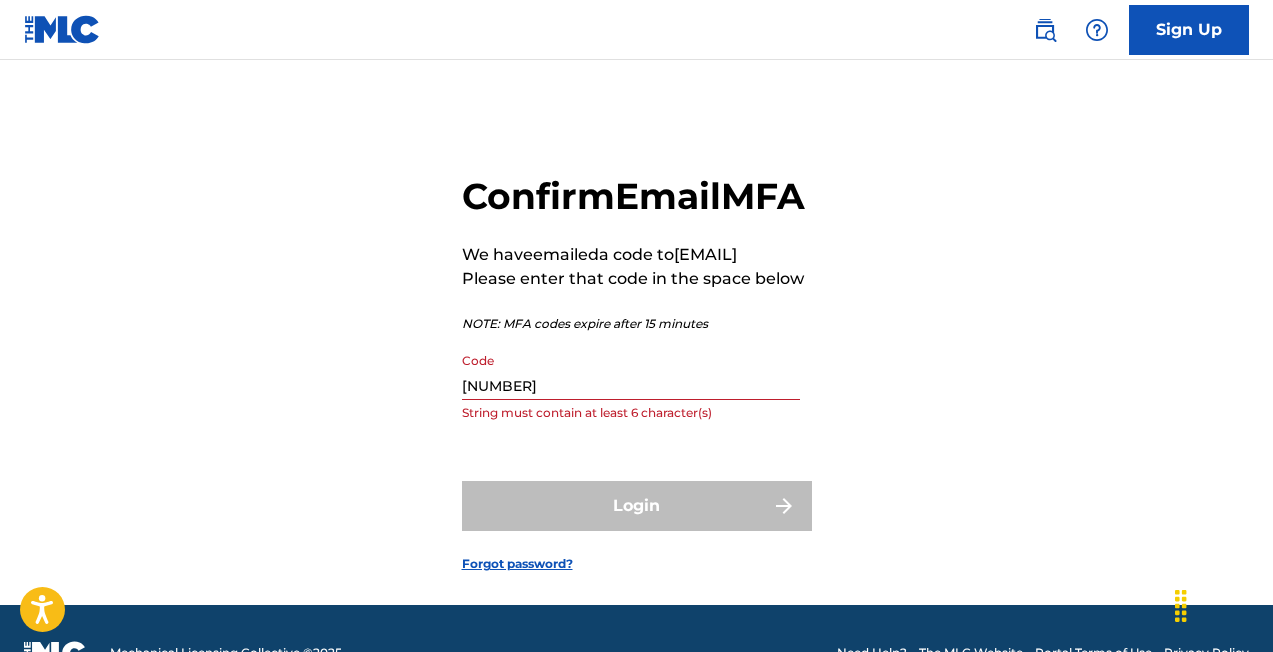 click on "Confirm  Email   MFA We have  emailed   a code to  [EMAIL] Please enter that code in the space below NOTE: MFA codes expire after 15 minutes Code [NUMBER] String must contain at least 6 character(s)" at bounding box center [633, 303] 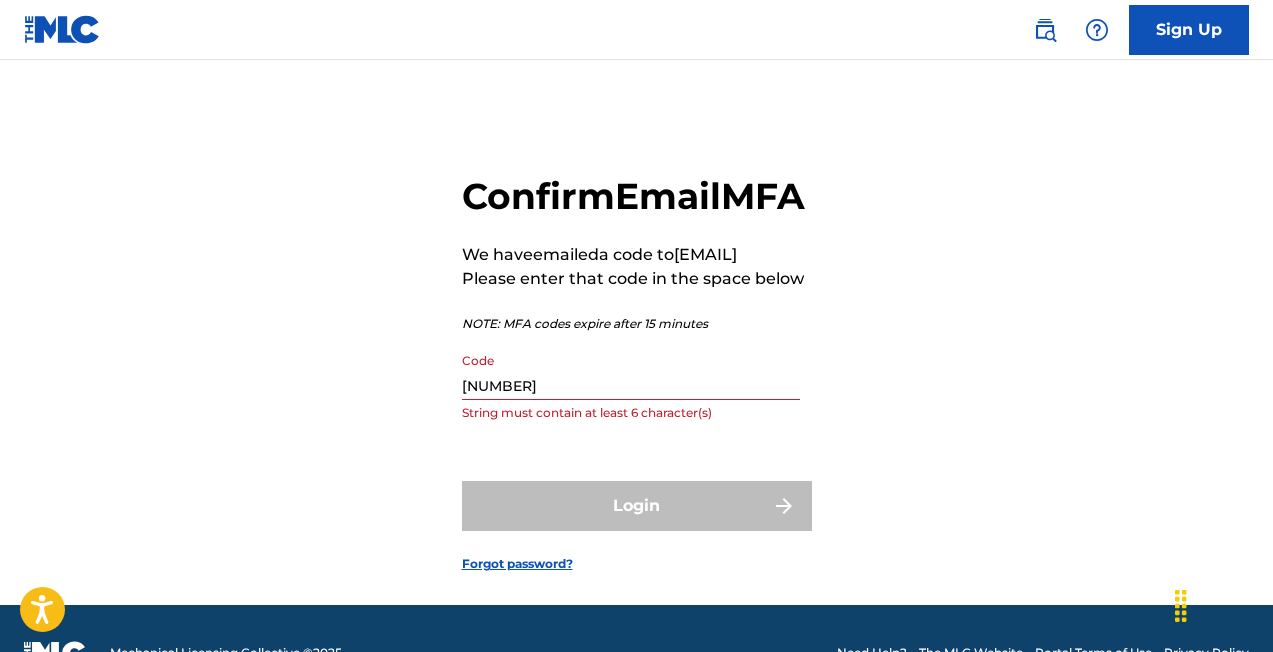 click on "[NUMBER]" at bounding box center (631, 371) 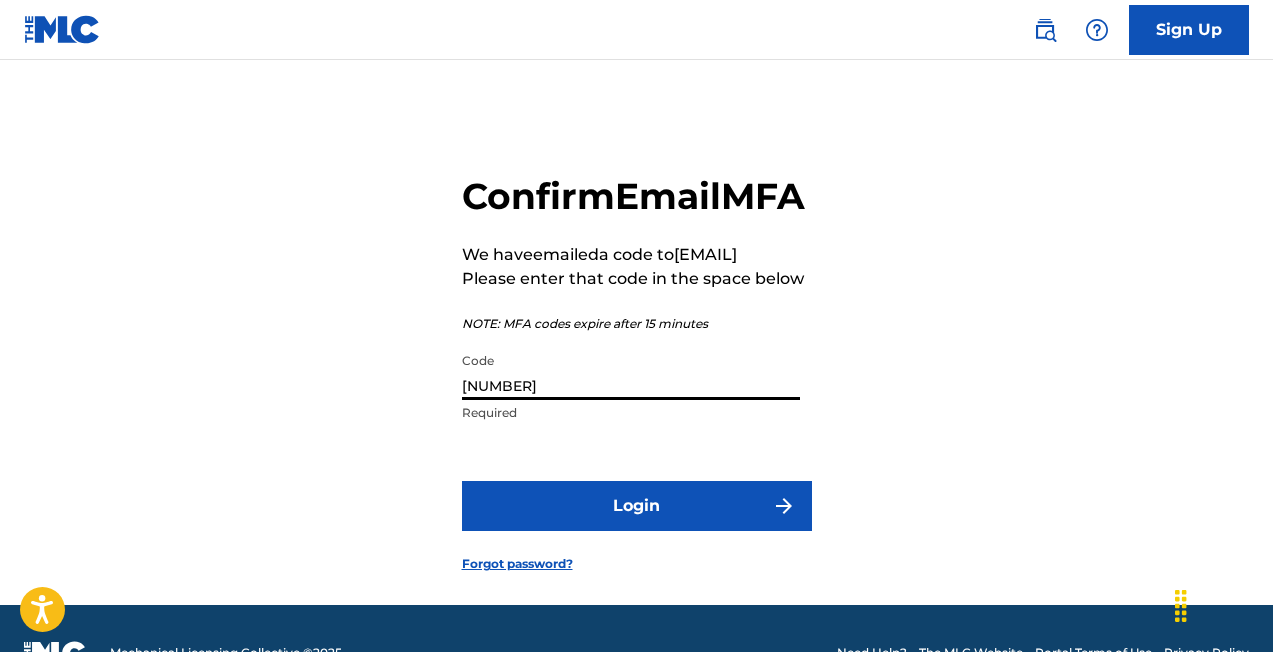 type on "[NUMBER]" 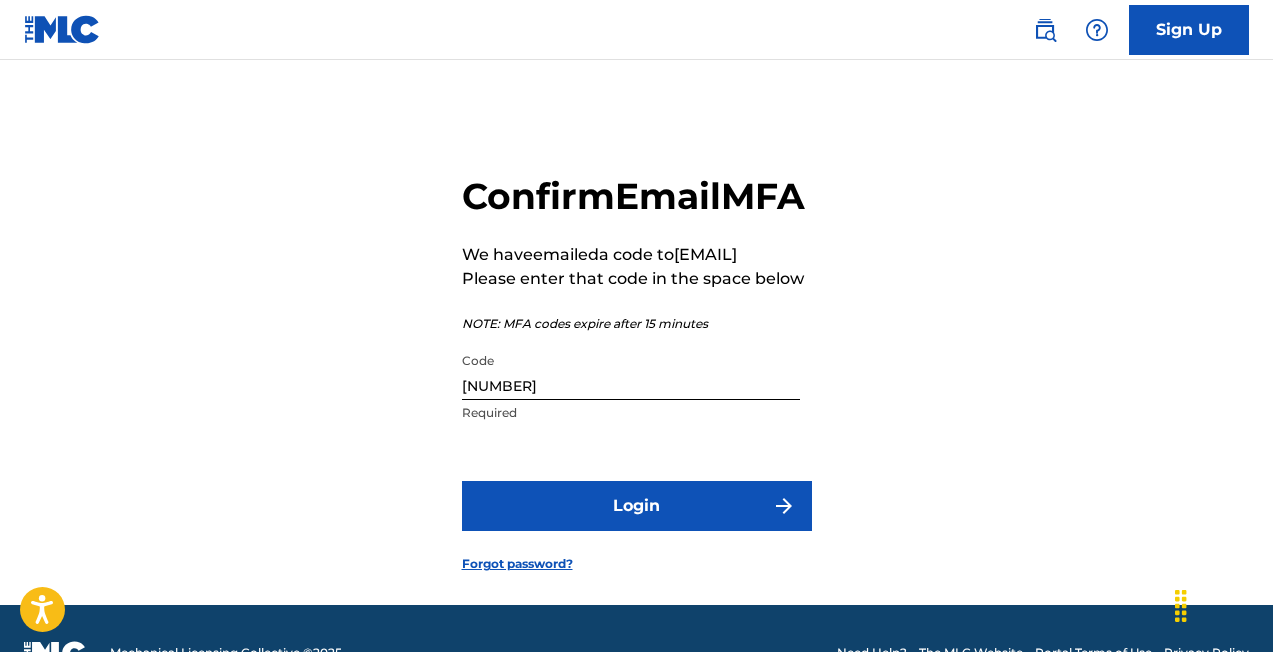 click on "Login" at bounding box center (637, 506) 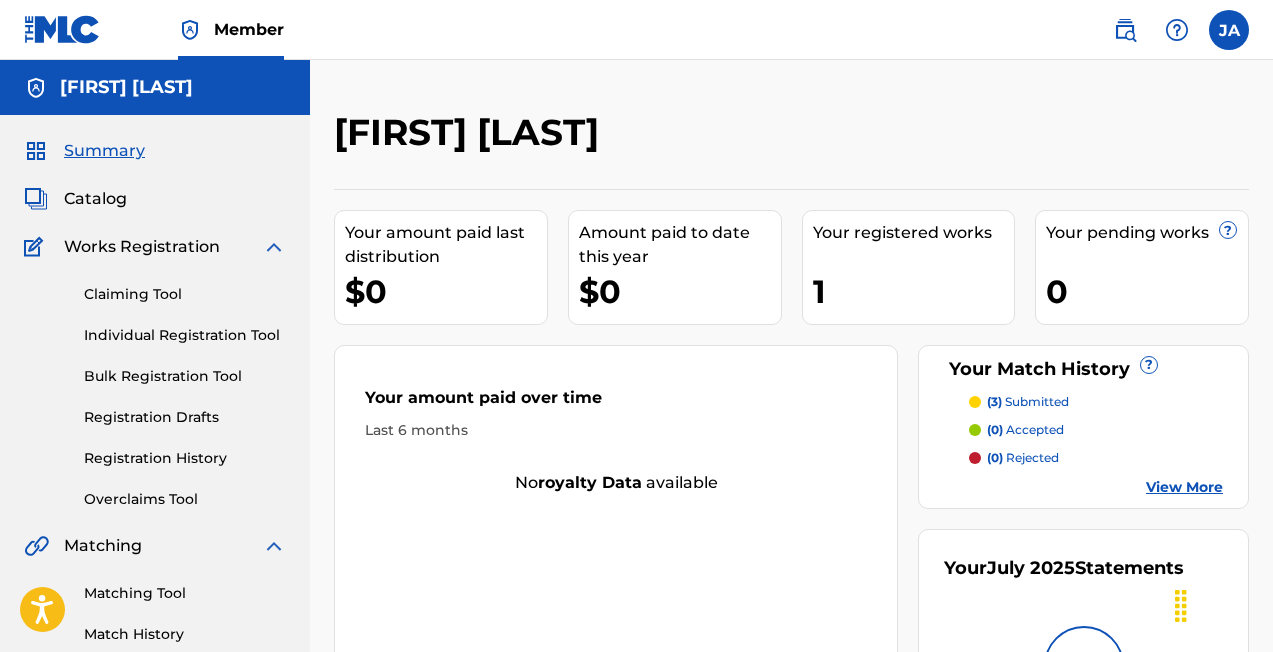 scroll, scrollTop: 12, scrollLeft: 0, axis: vertical 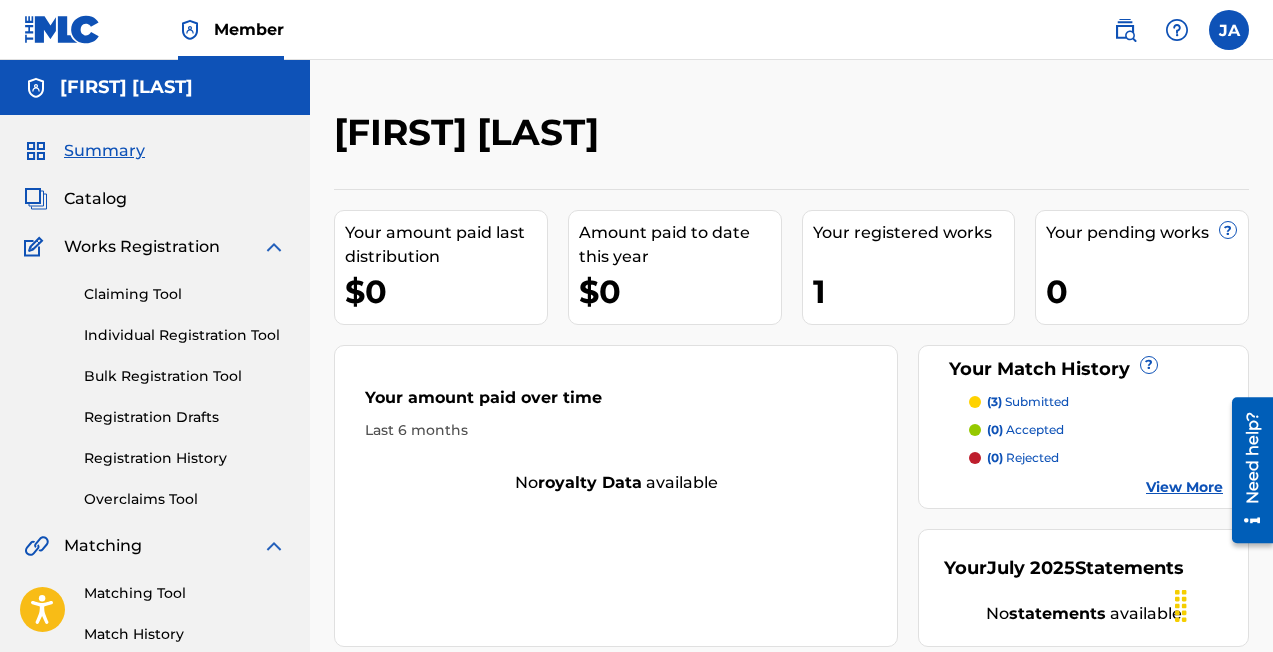 click on "Catalog" at bounding box center [95, 199] 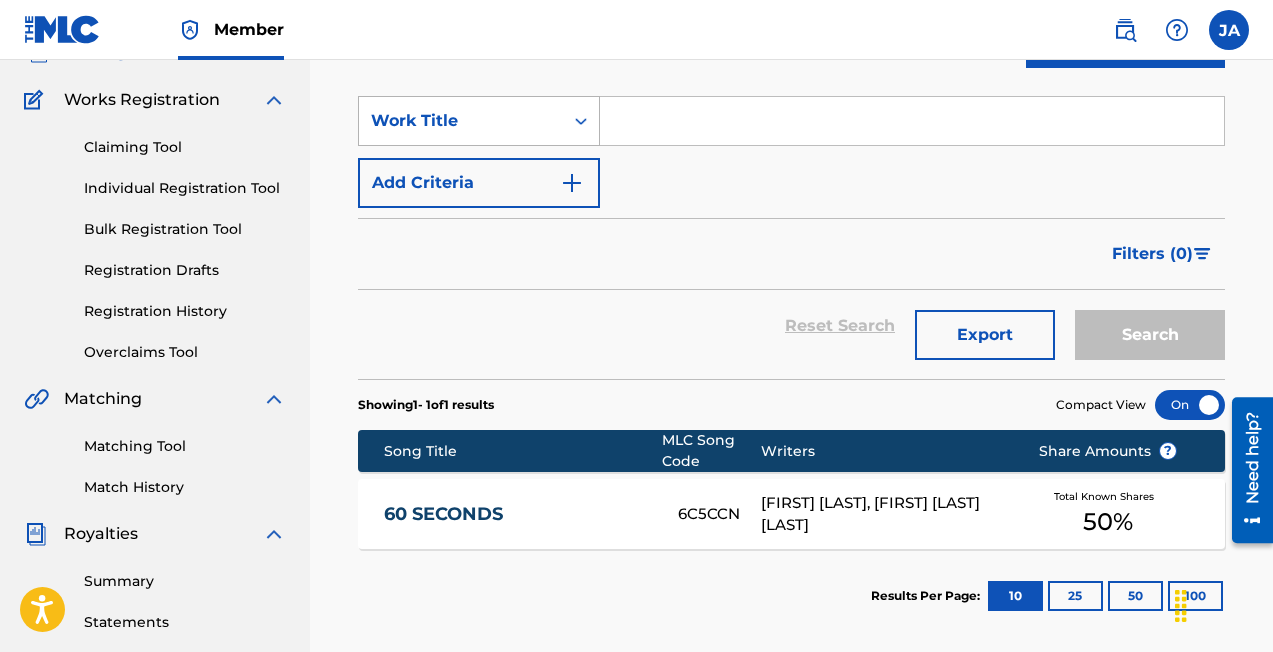 scroll, scrollTop: 285, scrollLeft: 0, axis: vertical 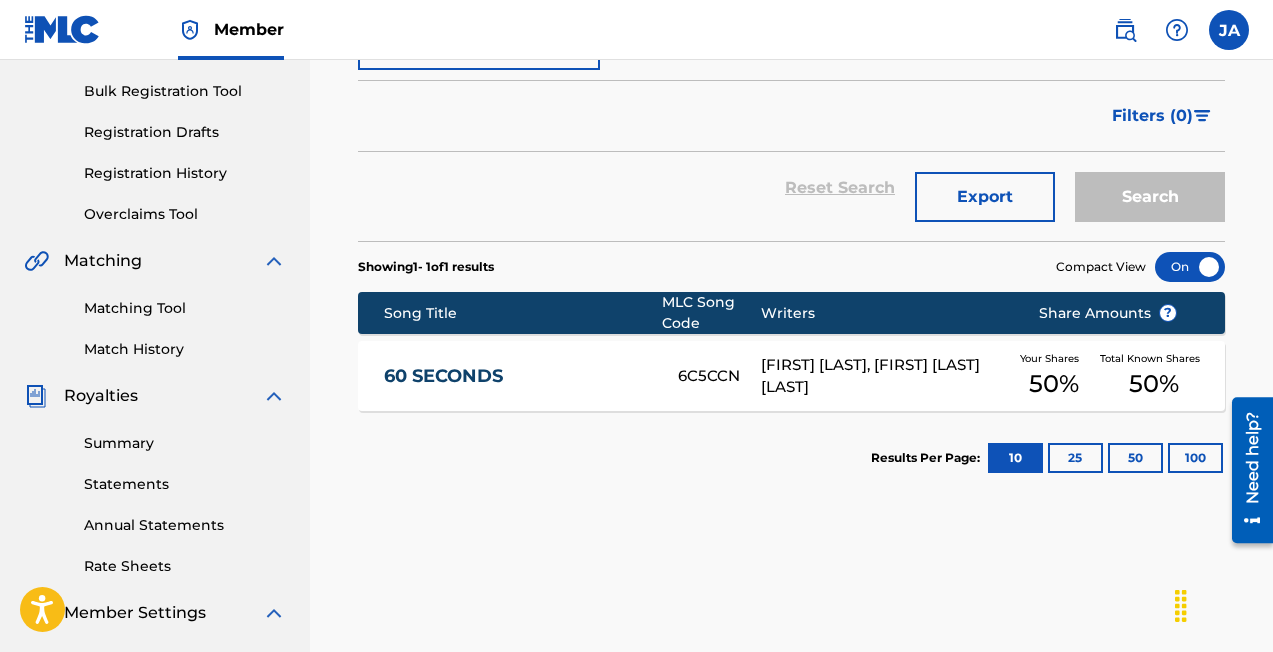 click on "60 SECONDS" at bounding box center (517, 376) 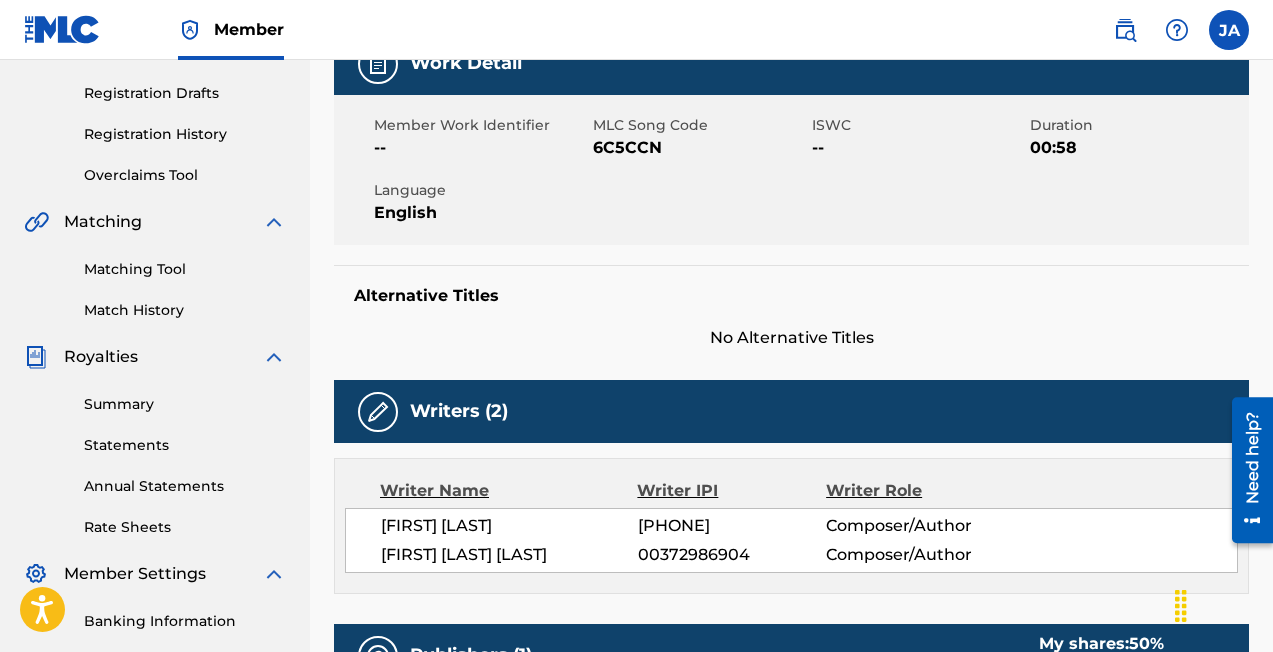 scroll, scrollTop: 233, scrollLeft: 0, axis: vertical 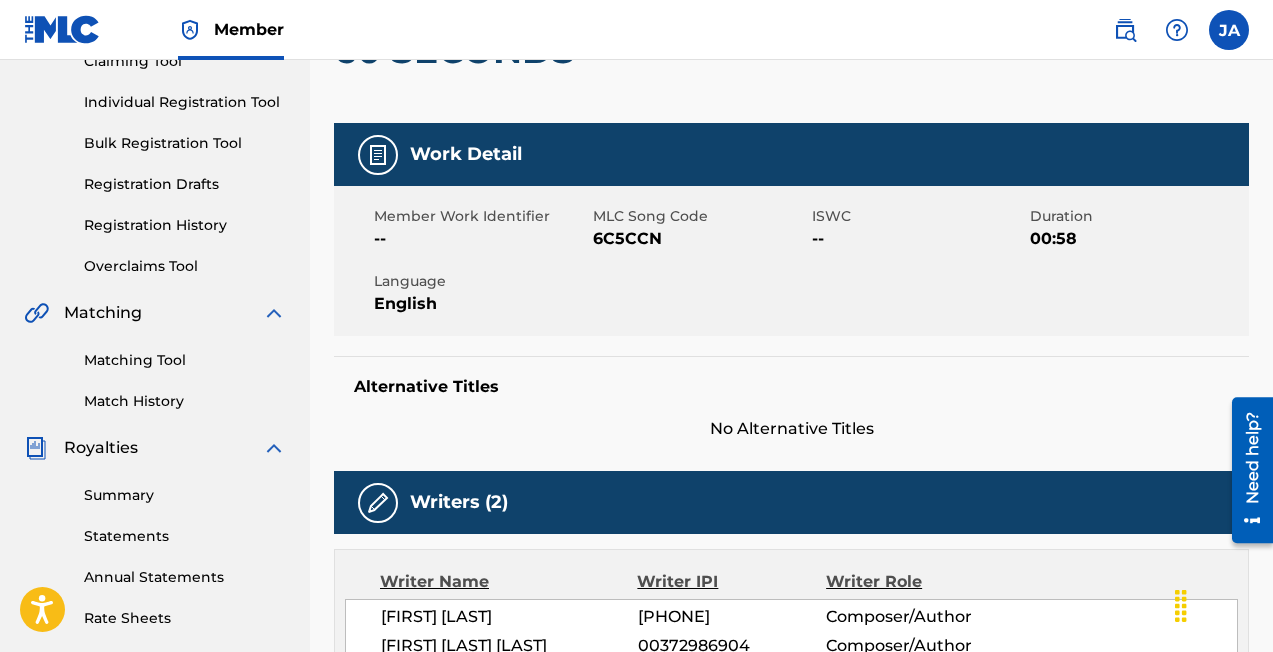 click on "Matching Tool" at bounding box center [185, 360] 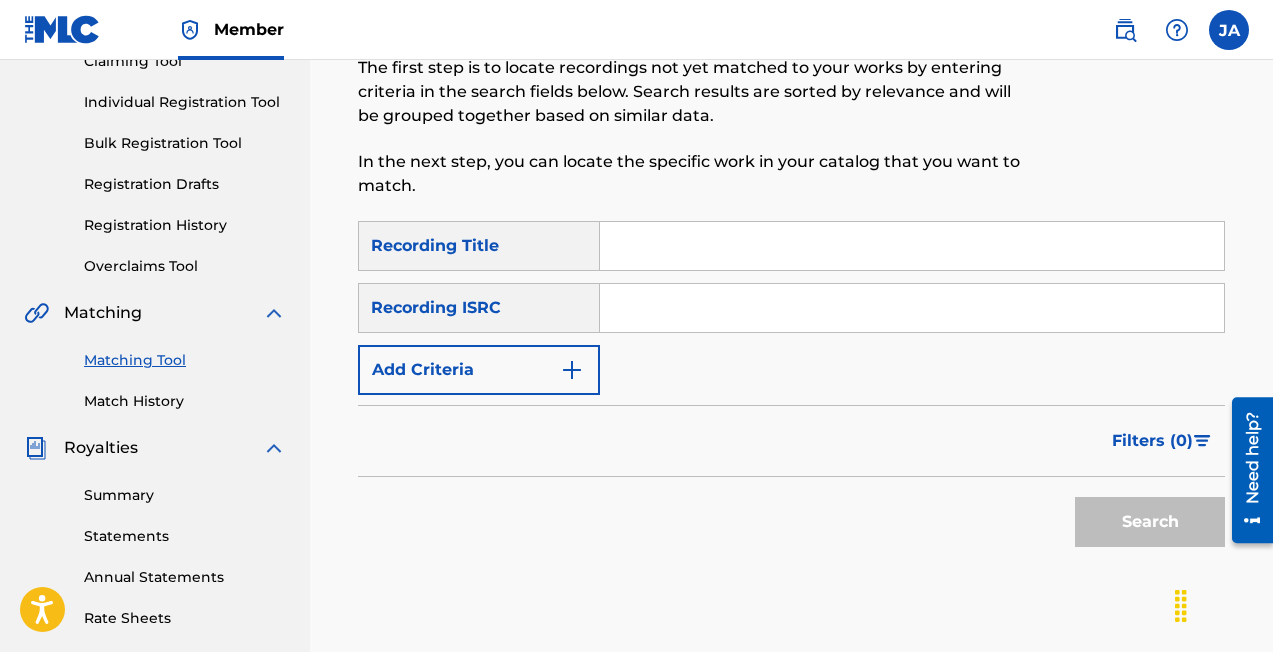 scroll, scrollTop: 0, scrollLeft: 0, axis: both 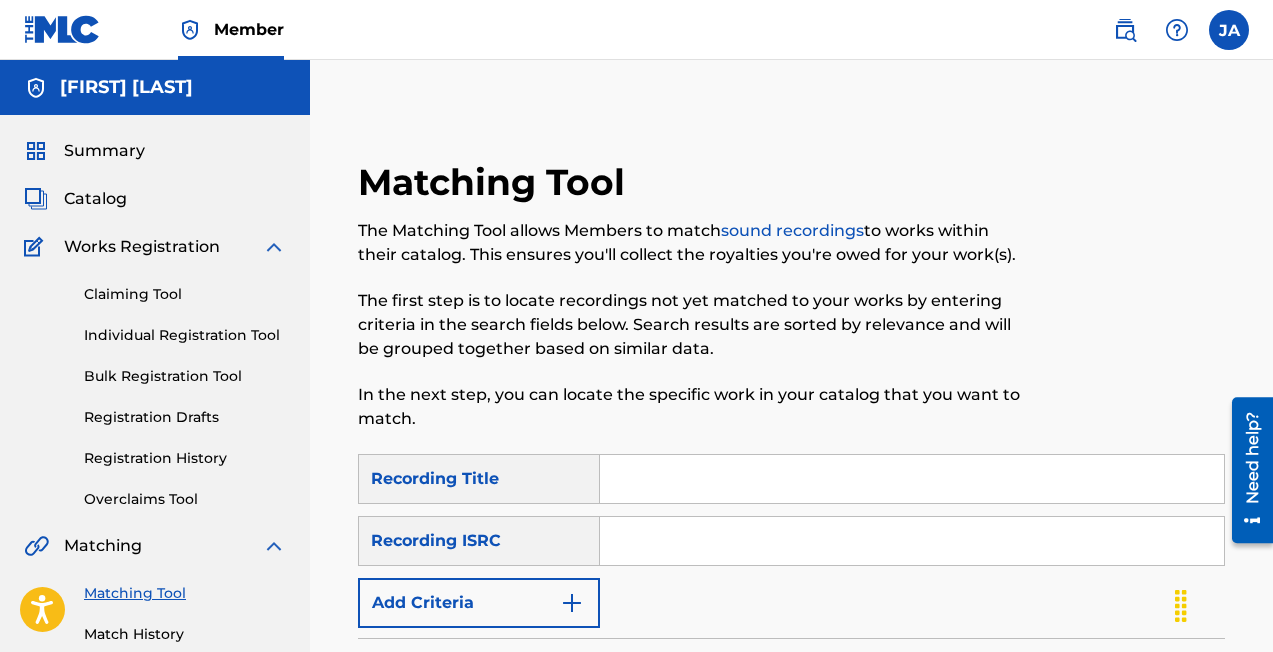 click at bounding box center [912, 479] 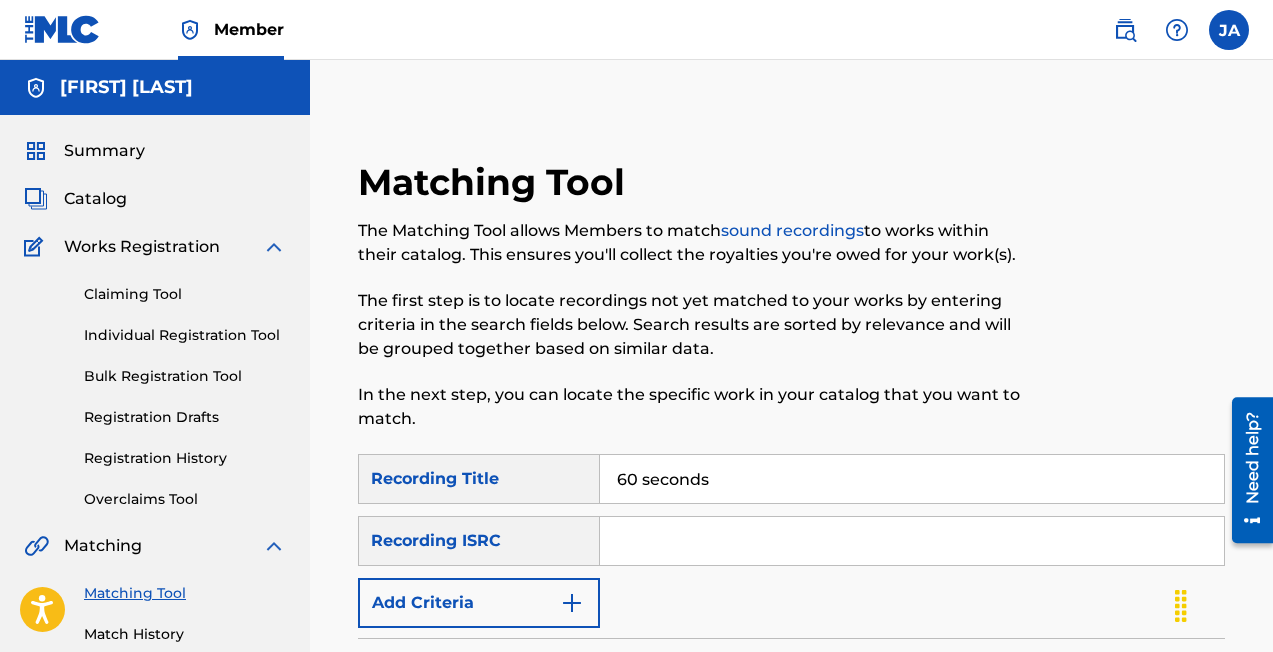click on "Search" at bounding box center [1150, 755] 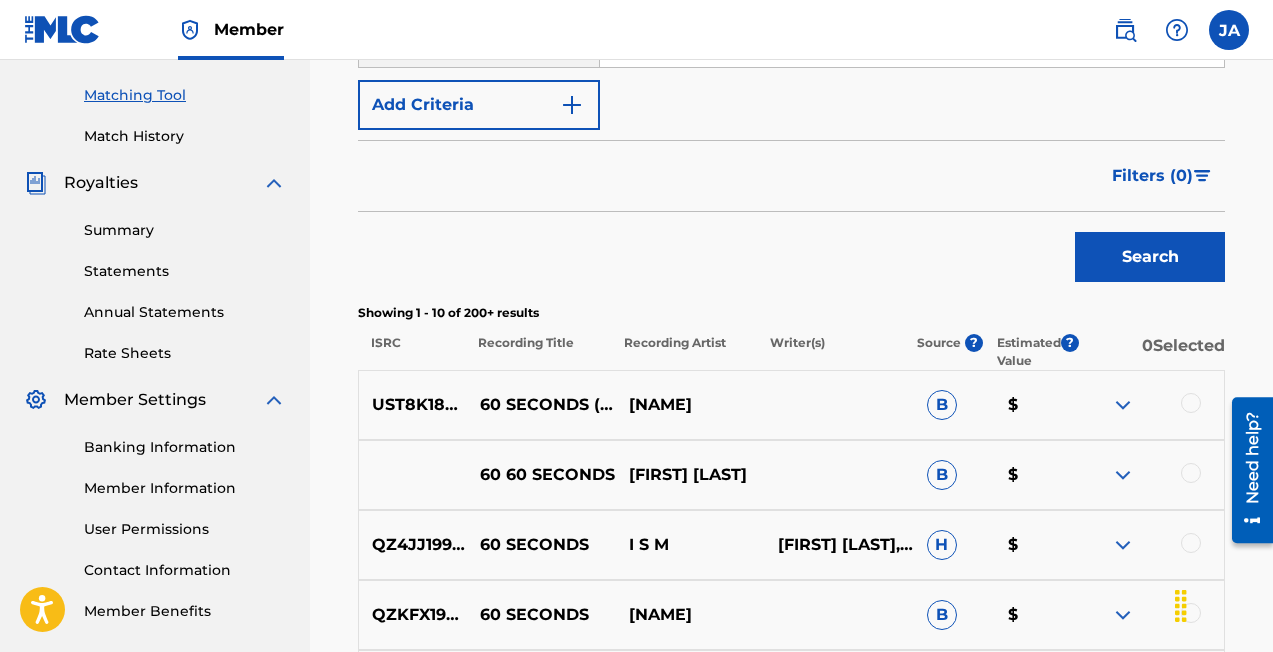 scroll, scrollTop: 384, scrollLeft: 0, axis: vertical 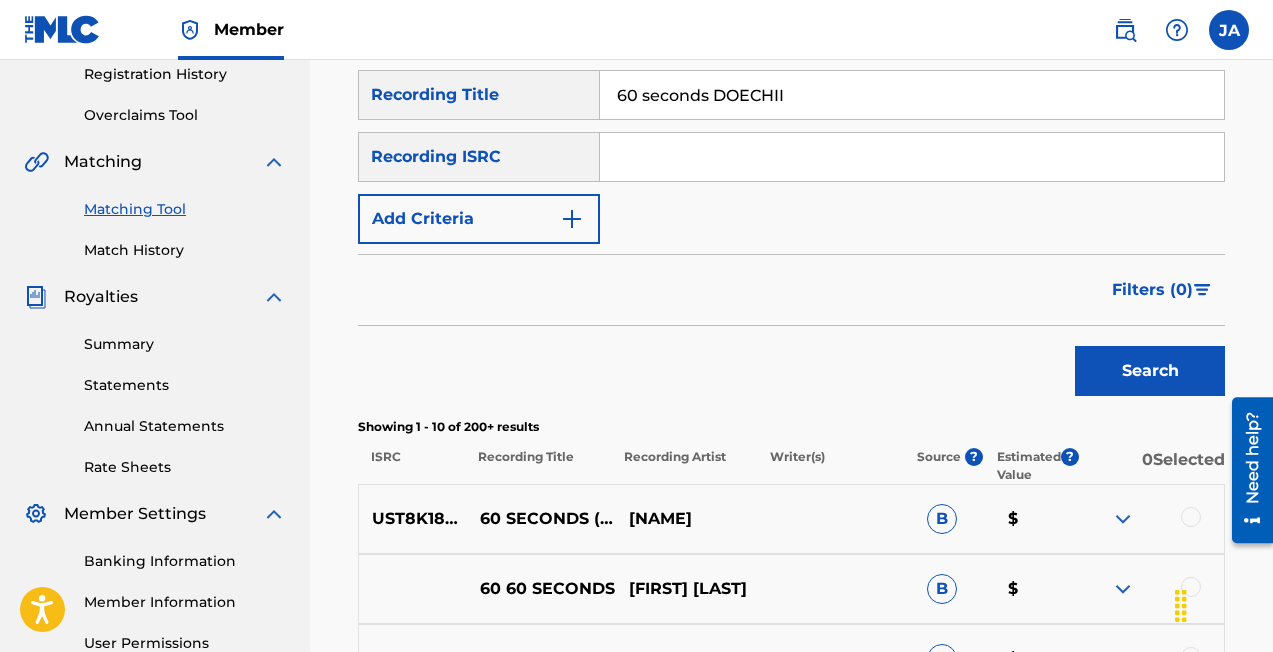 click on "Search" at bounding box center [1150, 371] 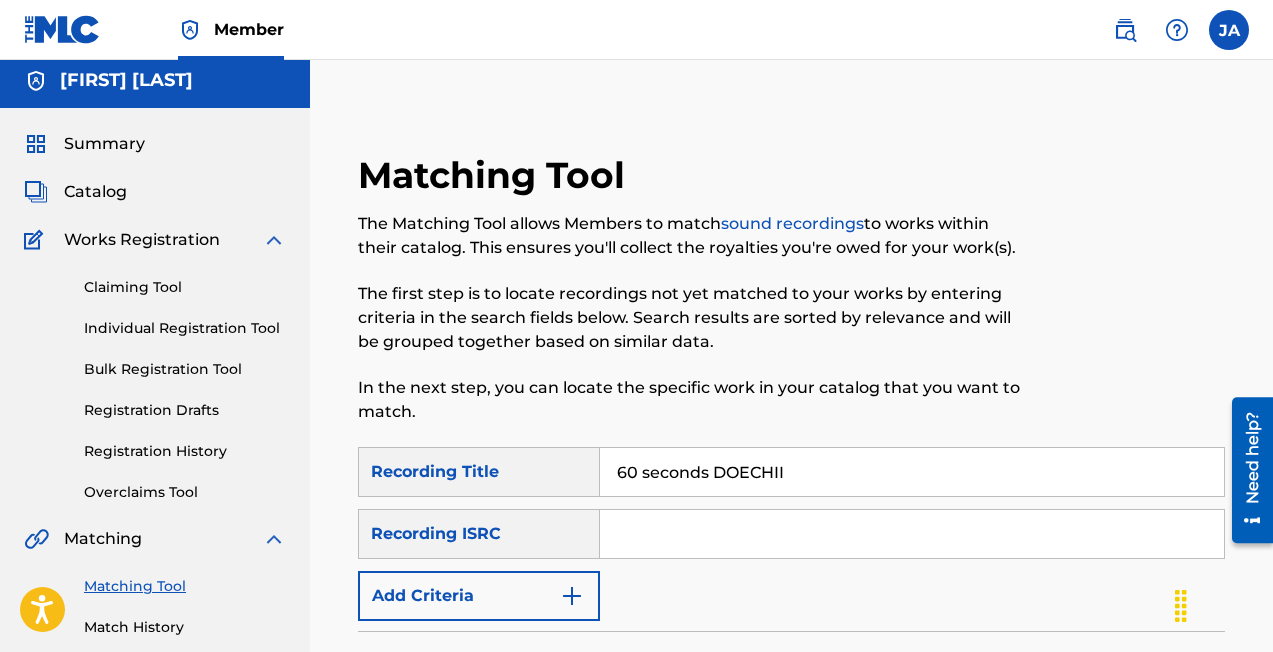 scroll, scrollTop: 205, scrollLeft: 0, axis: vertical 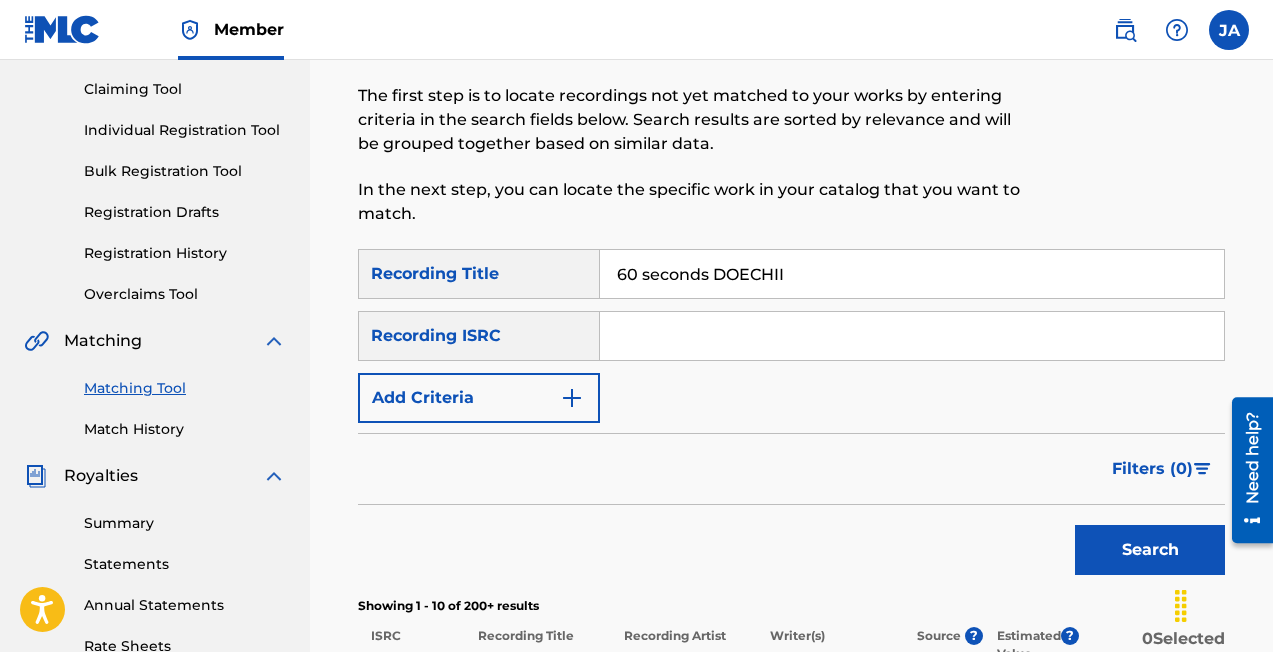 drag, startPoint x: 794, startPoint y: 274, endPoint x: 746, endPoint y: 274, distance: 48 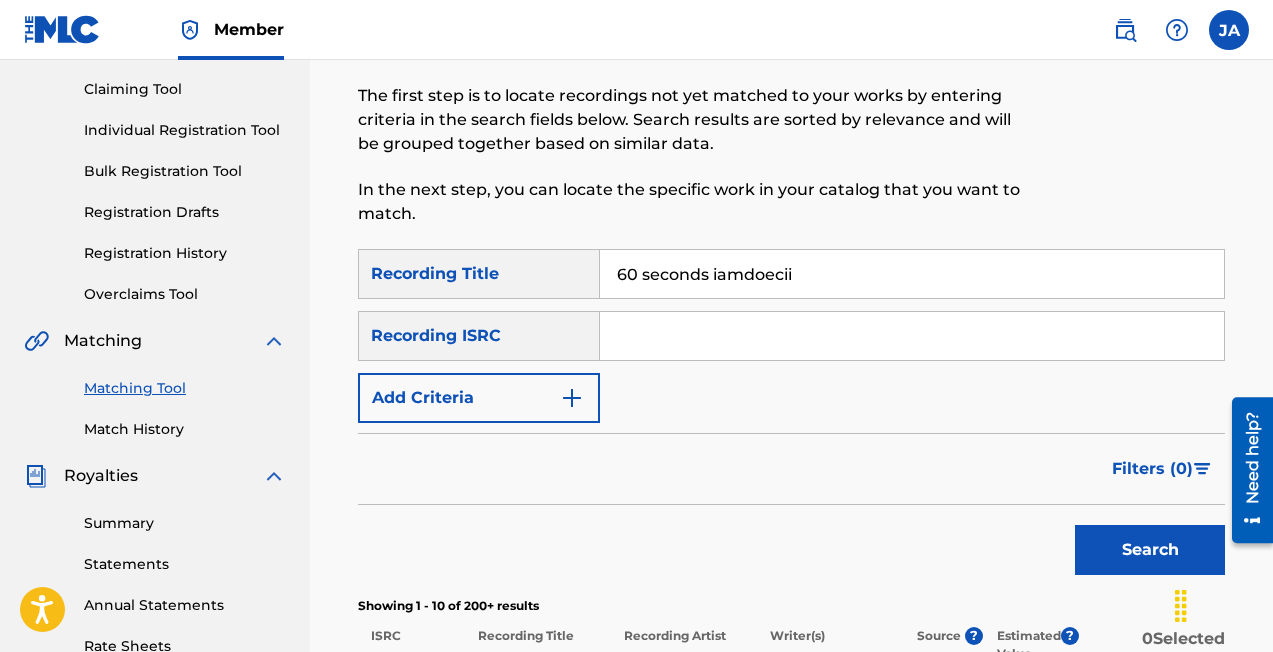 click on "Search" at bounding box center (1150, 550) 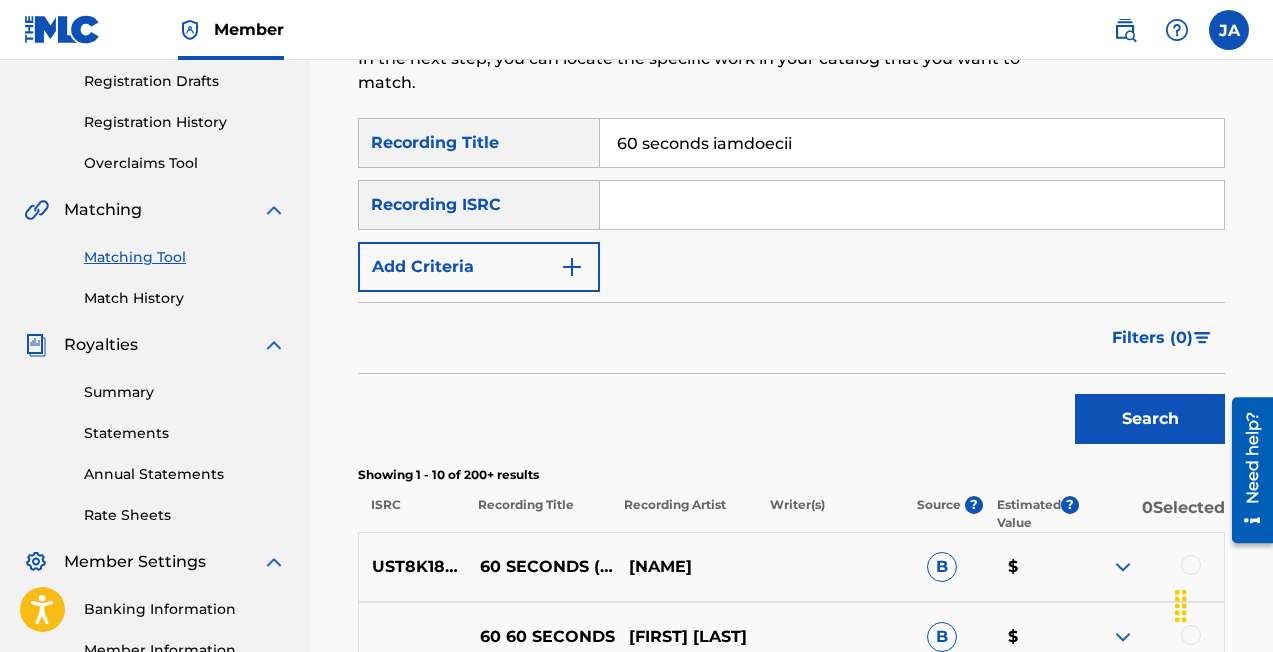scroll, scrollTop: 329, scrollLeft: 0, axis: vertical 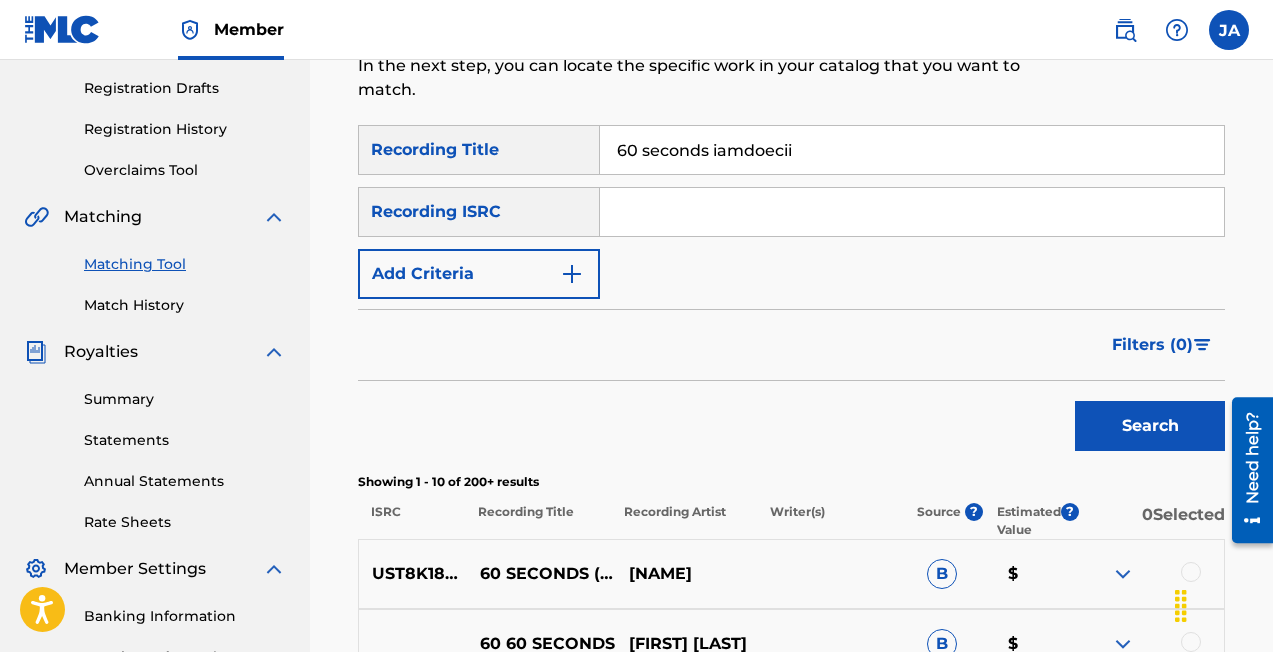 click on "60 seconds iamdoecii" at bounding box center (912, 150) 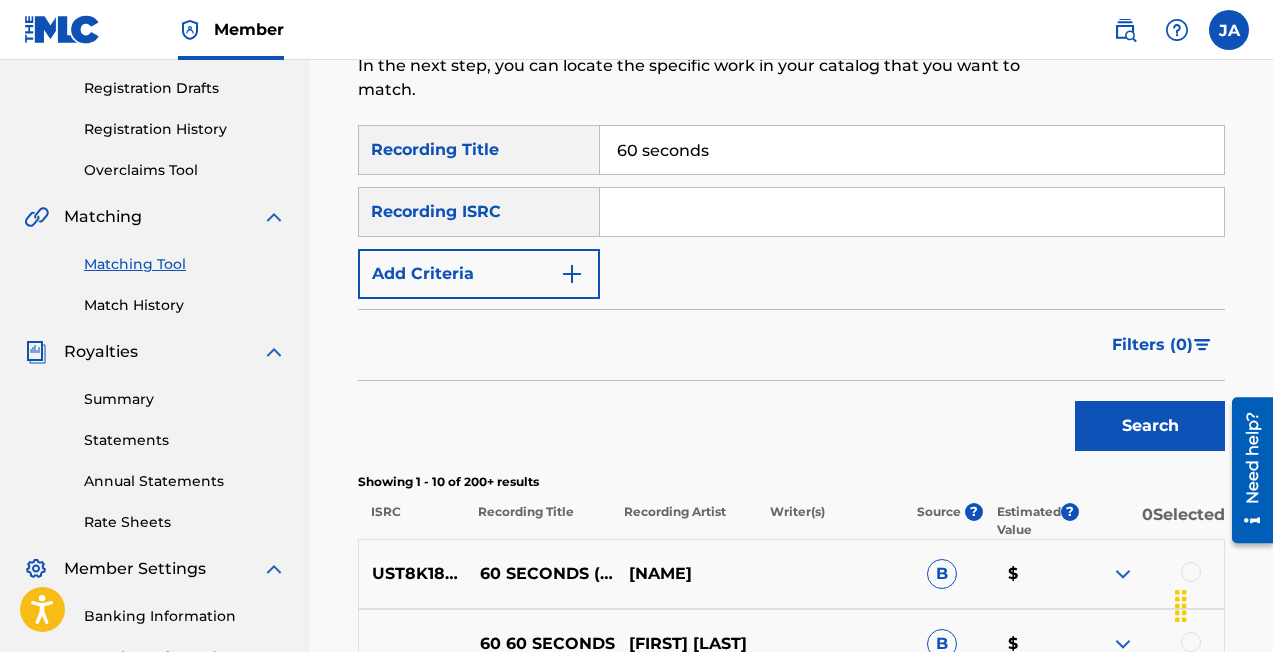 type on "60 seconds" 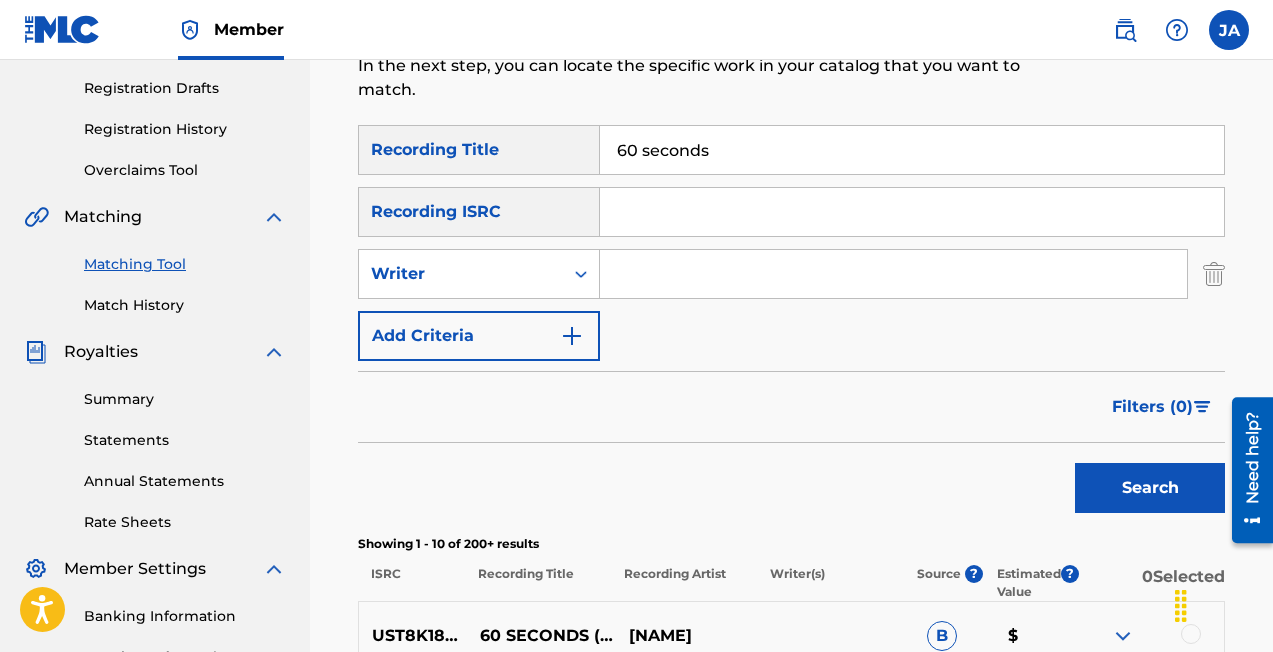 click at bounding box center [893, 274] 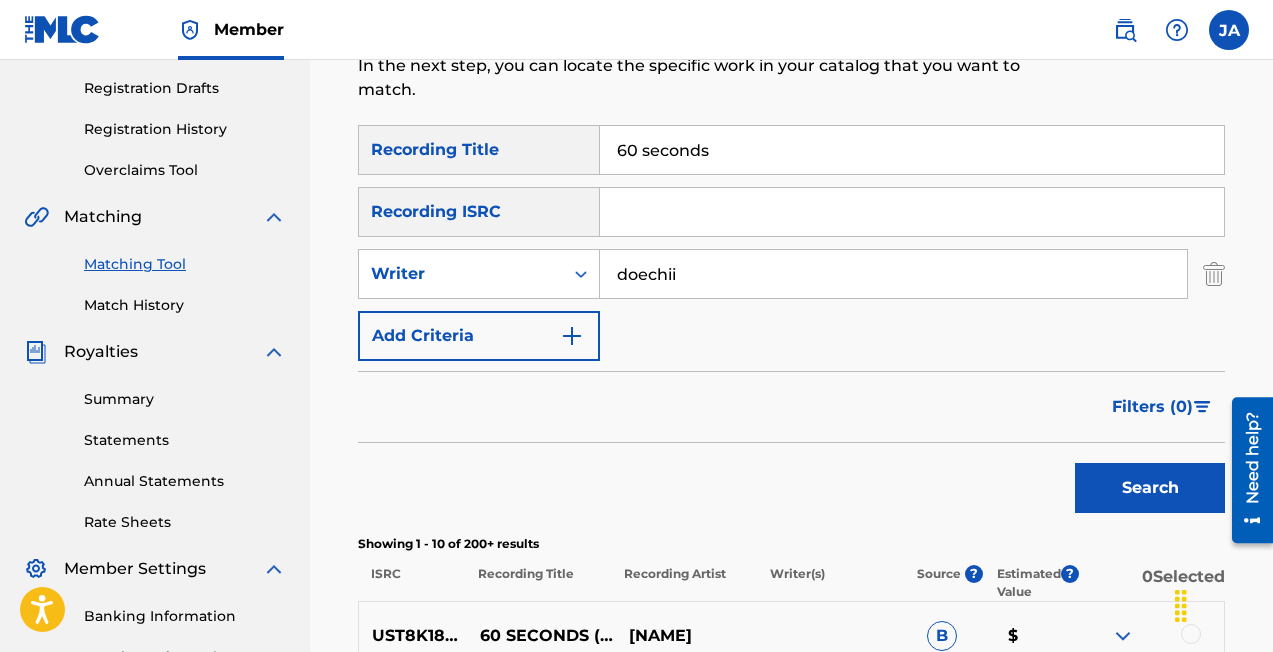 type on "doechii" 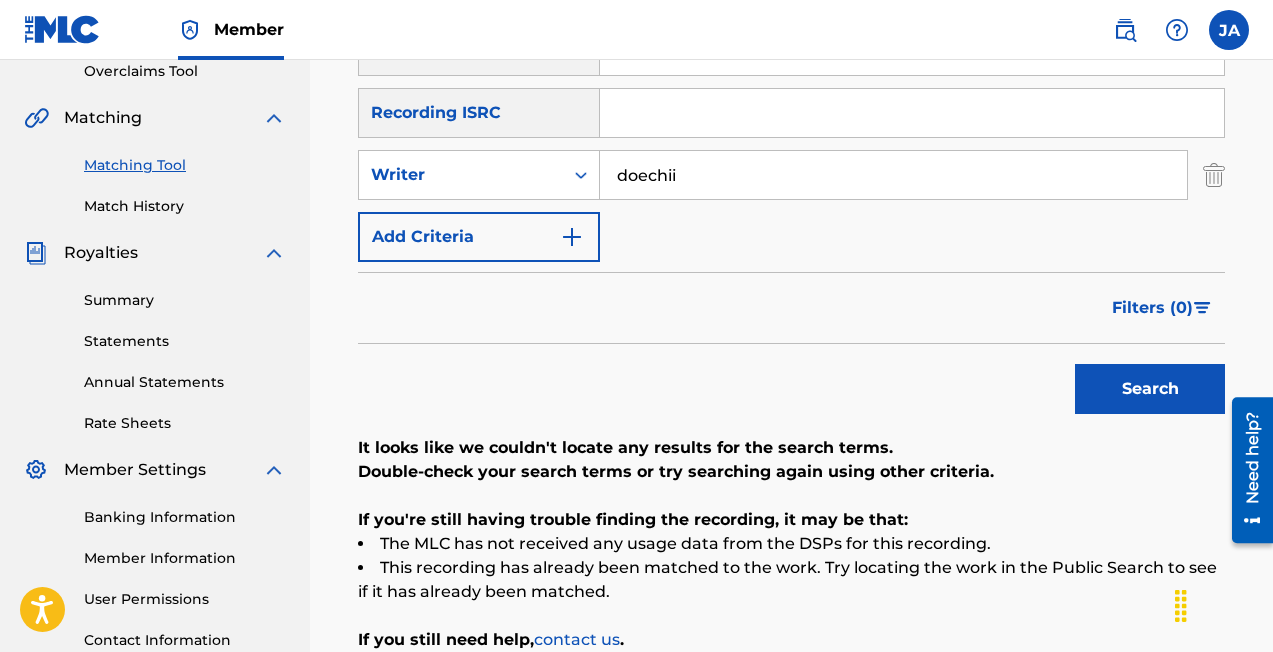scroll, scrollTop: 418, scrollLeft: 0, axis: vertical 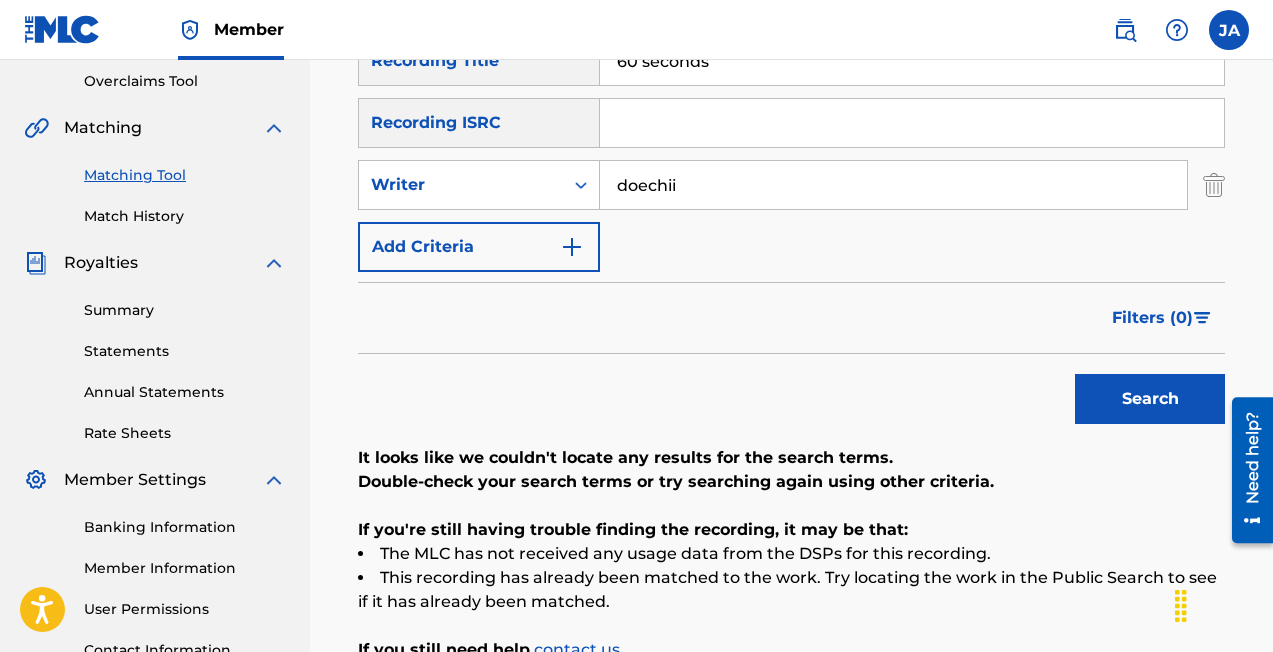 click on "SearchWithCriteria6e6c20b9-bd6c-4ea5-b88a-ace4956ba3b1 Recording Title 60 seconds SearchWithCriteriaec2576eb-4d5a-495f-aad2-690e9bebc494 Recording ISRC SearchWithCriteriae38106b8-7f61-46d8-9388-900c00bab1ac Writer [NAME] Add Criteria" at bounding box center (791, 154) 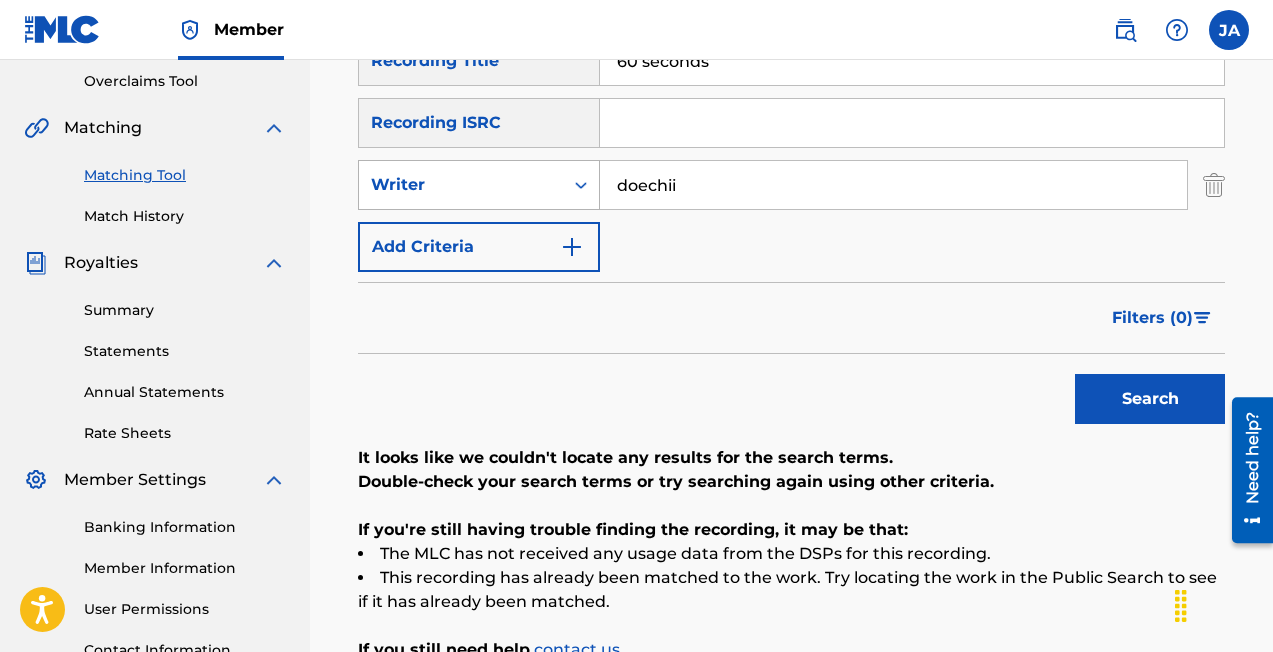 click on "Writer" at bounding box center [461, 185] 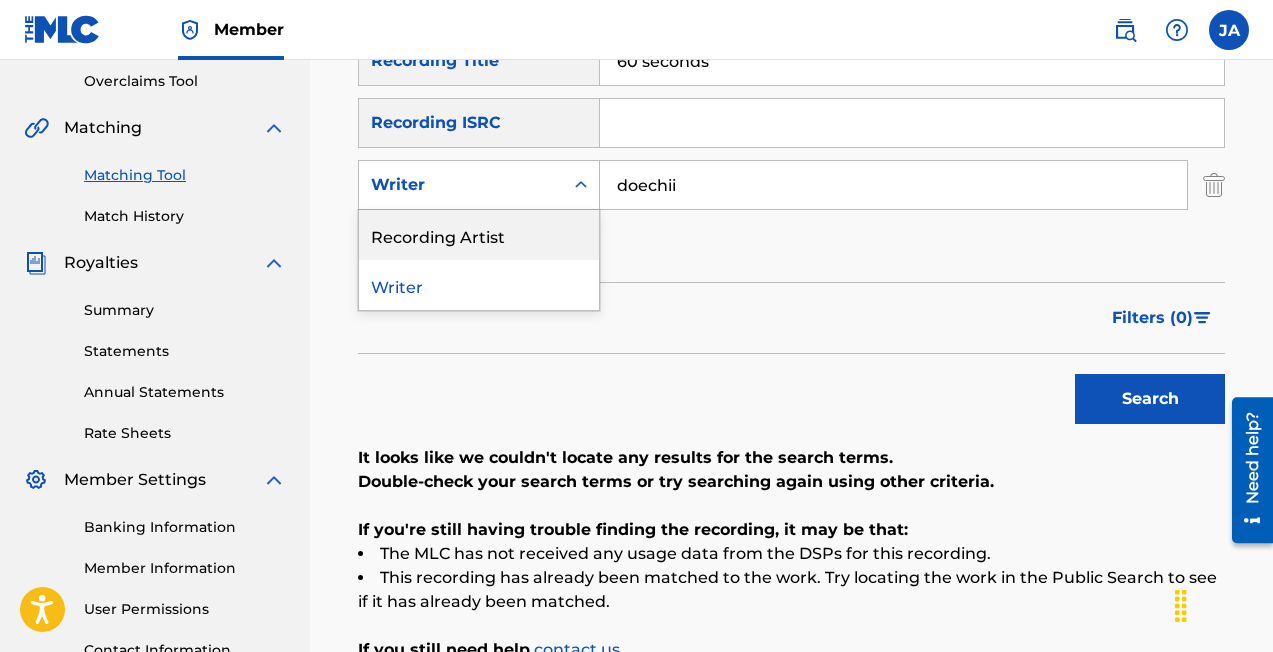 click on "Recording Artist" at bounding box center [479, 235] 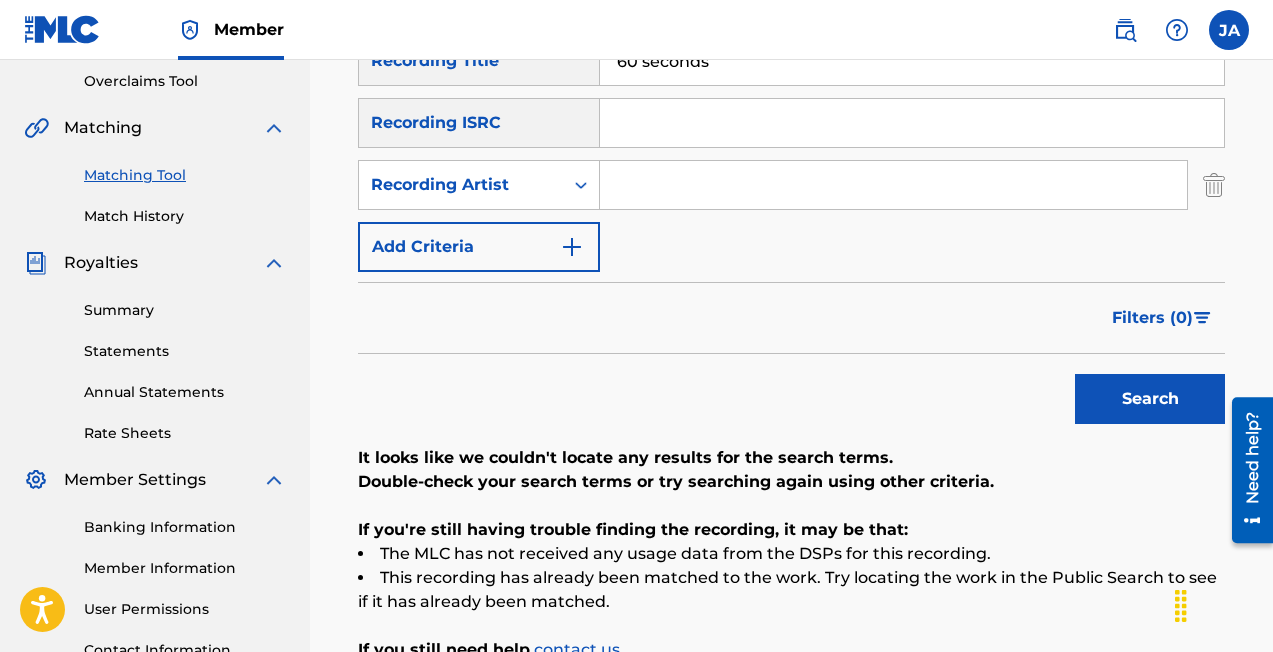 click at bounding box center [893, 185] 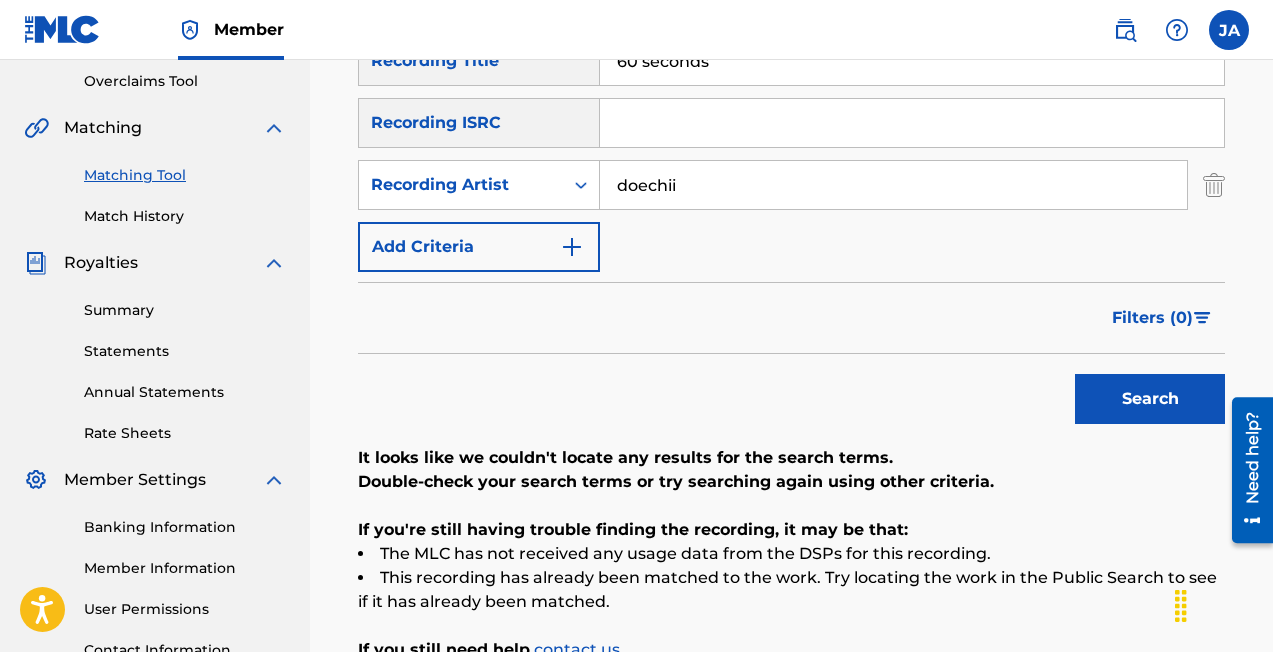 type on "doechii" 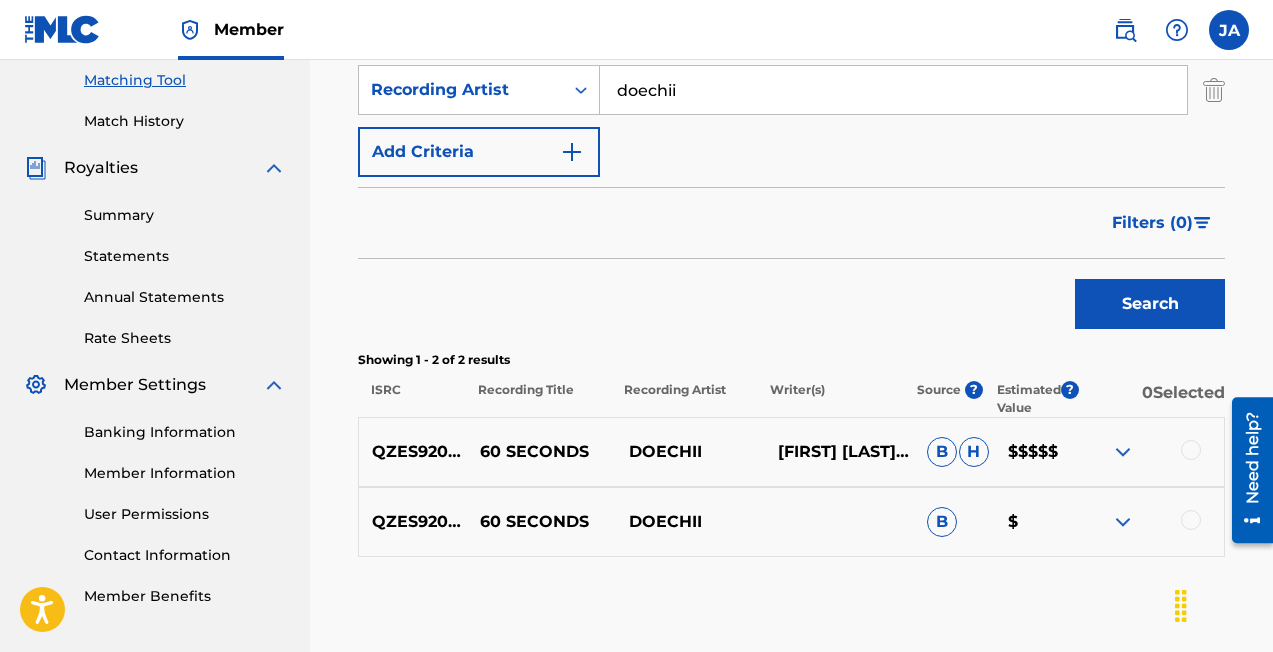 scroll, scrollTop: 602, scrollLeft: 0, axis: vertical 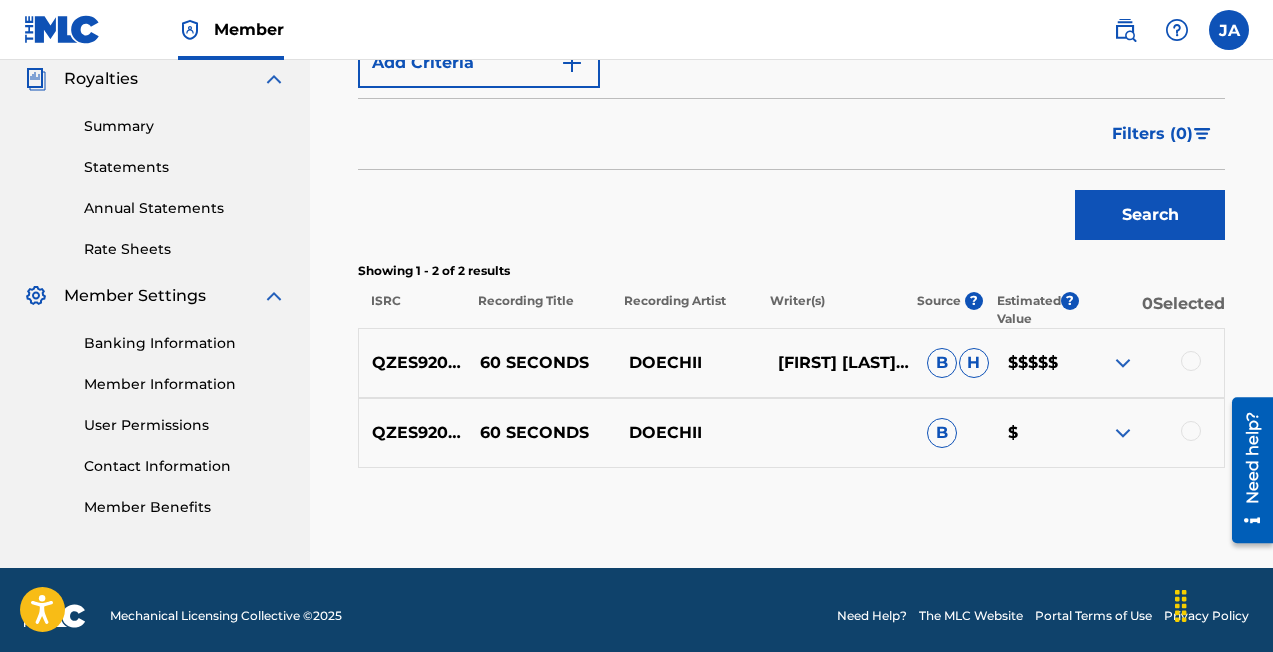 click at bounding box center (1191, 361) 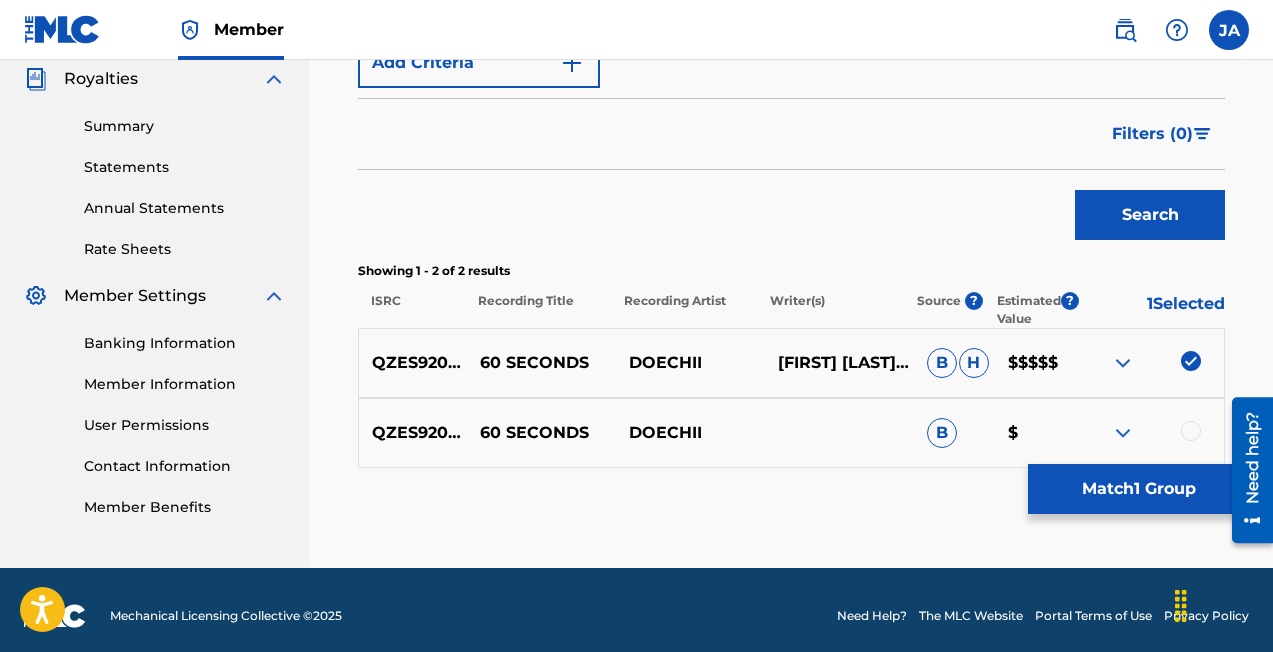 click at bounding box center (1191, 431) 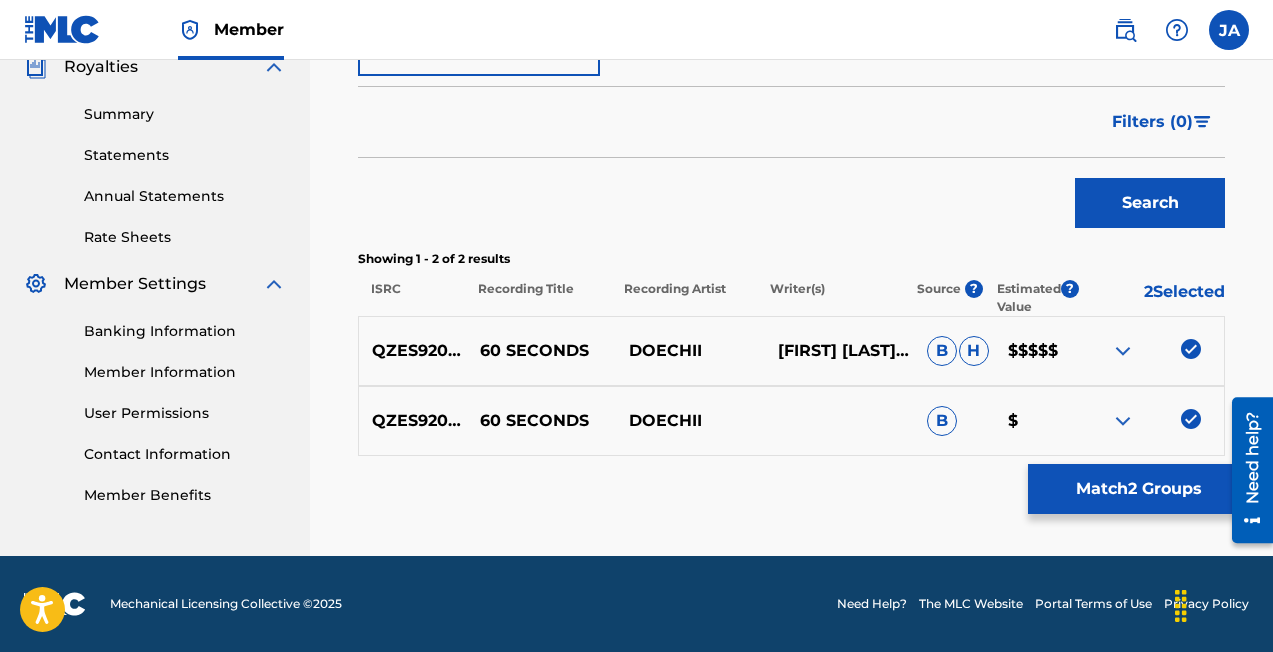 scroll, scrollTop: 614, scrollLeft: 0, axis: vertical 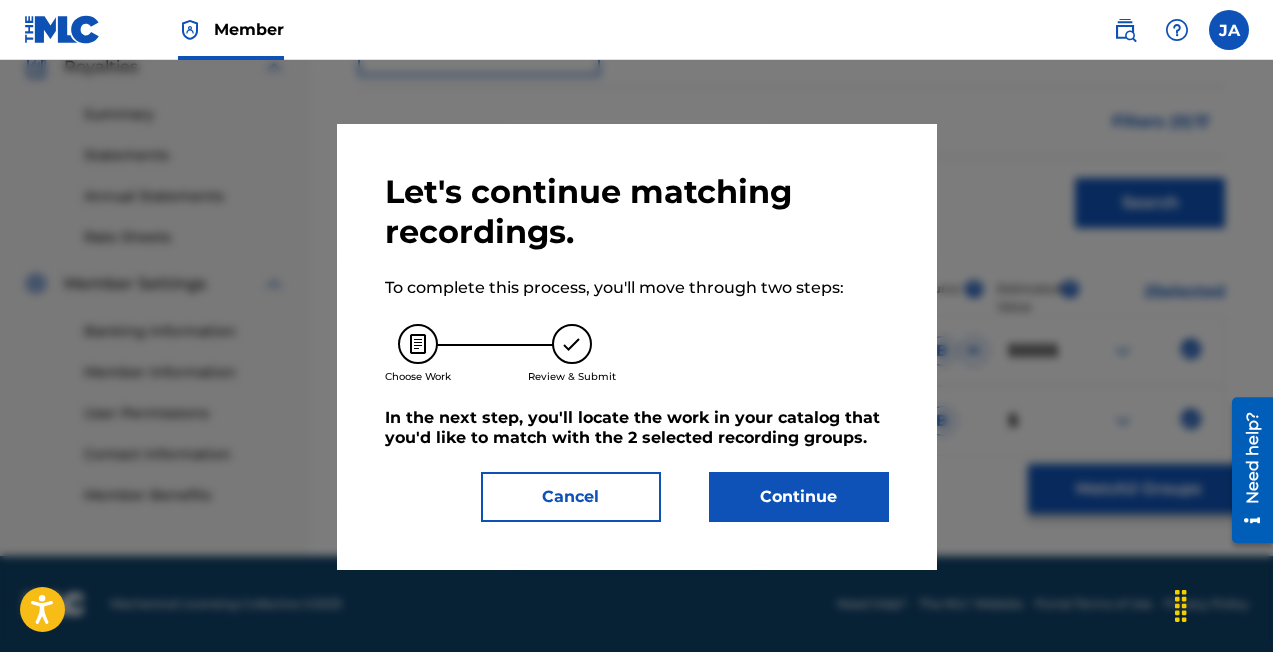 click on "Continue" at bounding box center (799, 497) 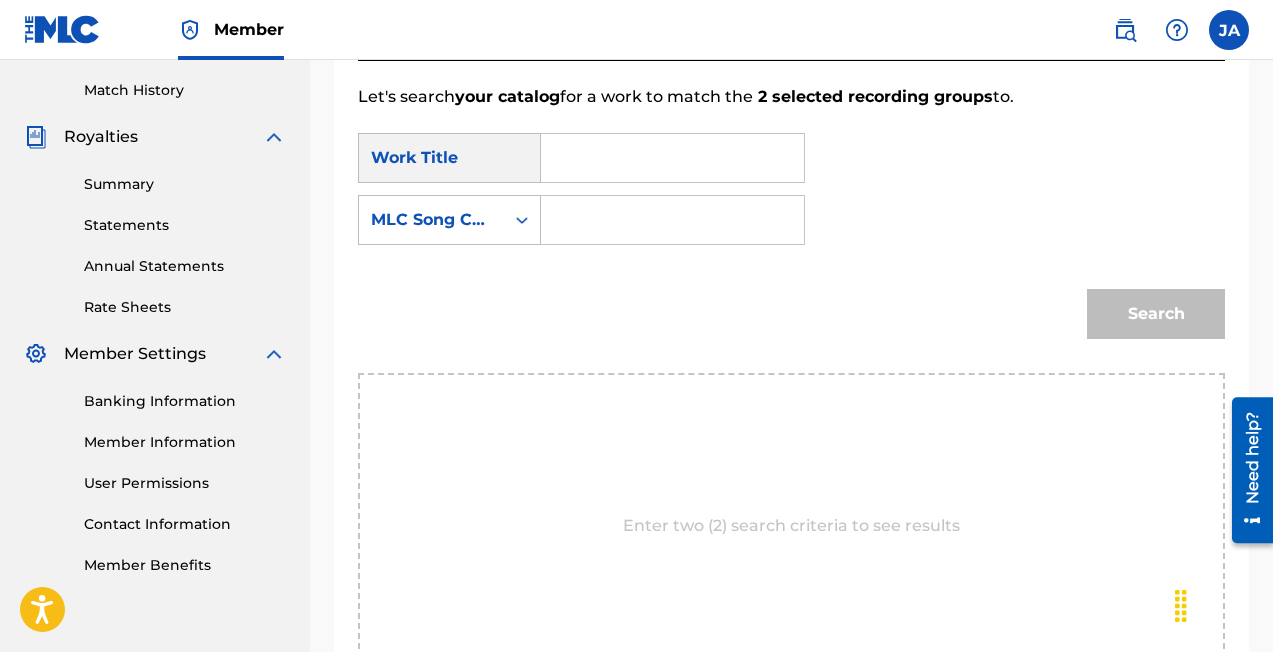 scroll, scrollTop: 499, scrollLeft: 0, axis: vertical 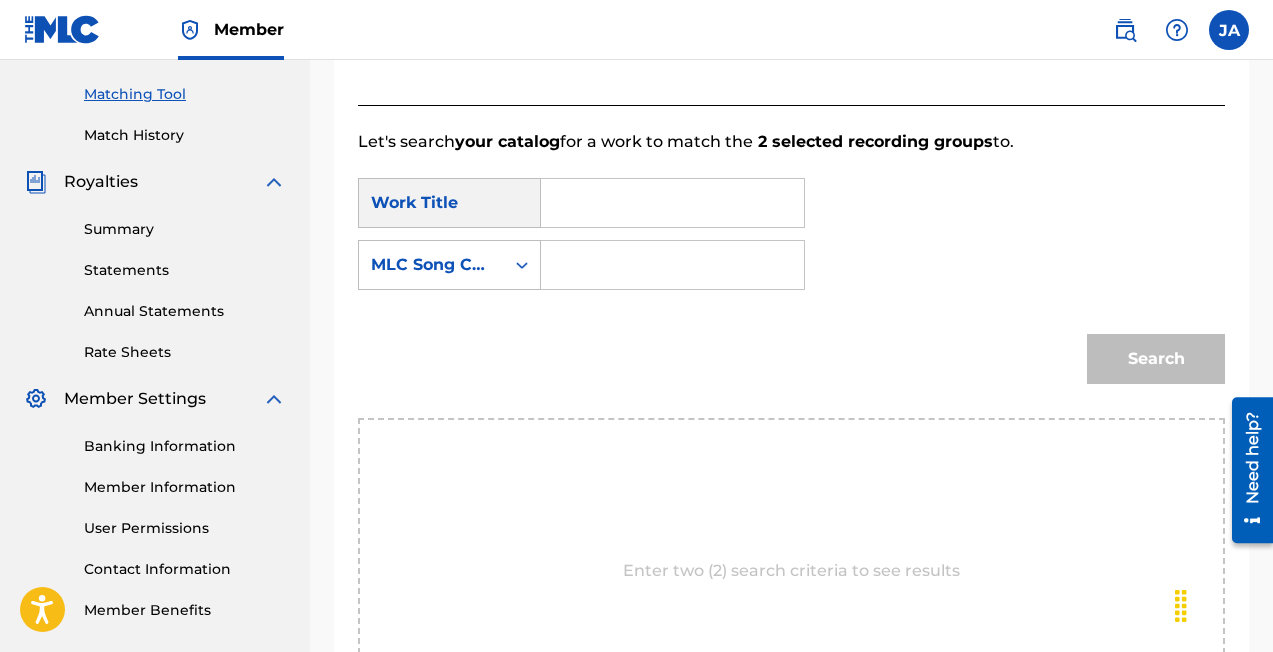 click at bounding box center [672, 203] 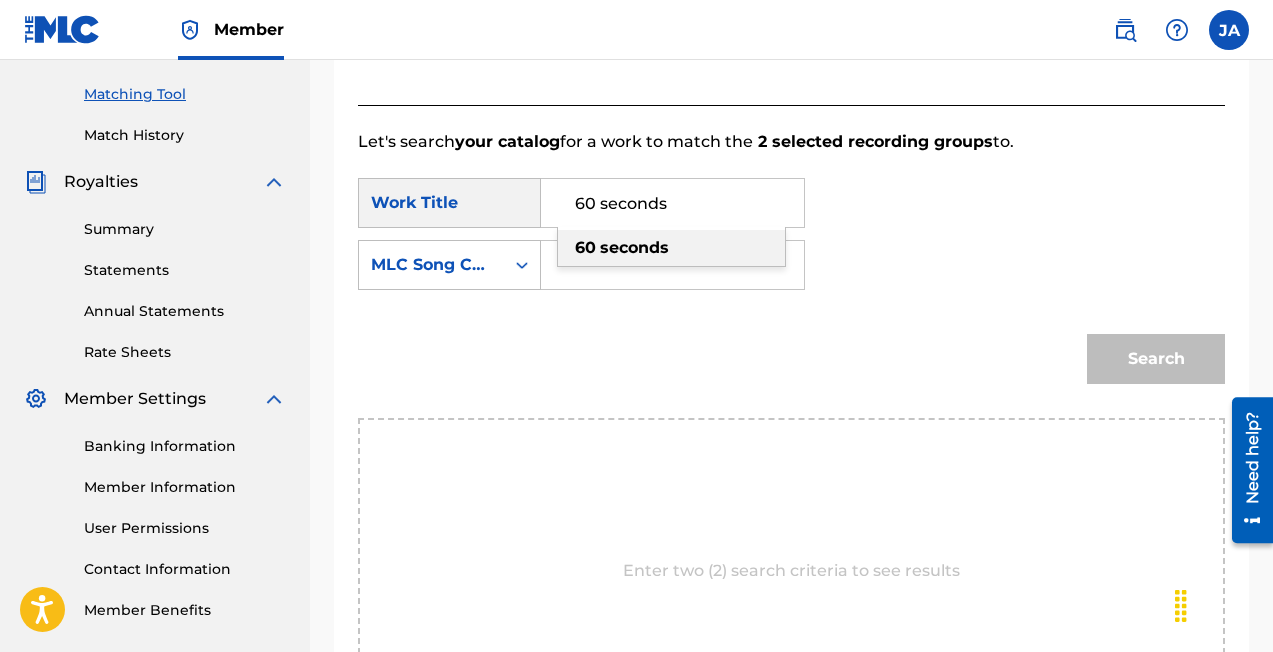 click on "seconds" at bounding box center [634, 247] 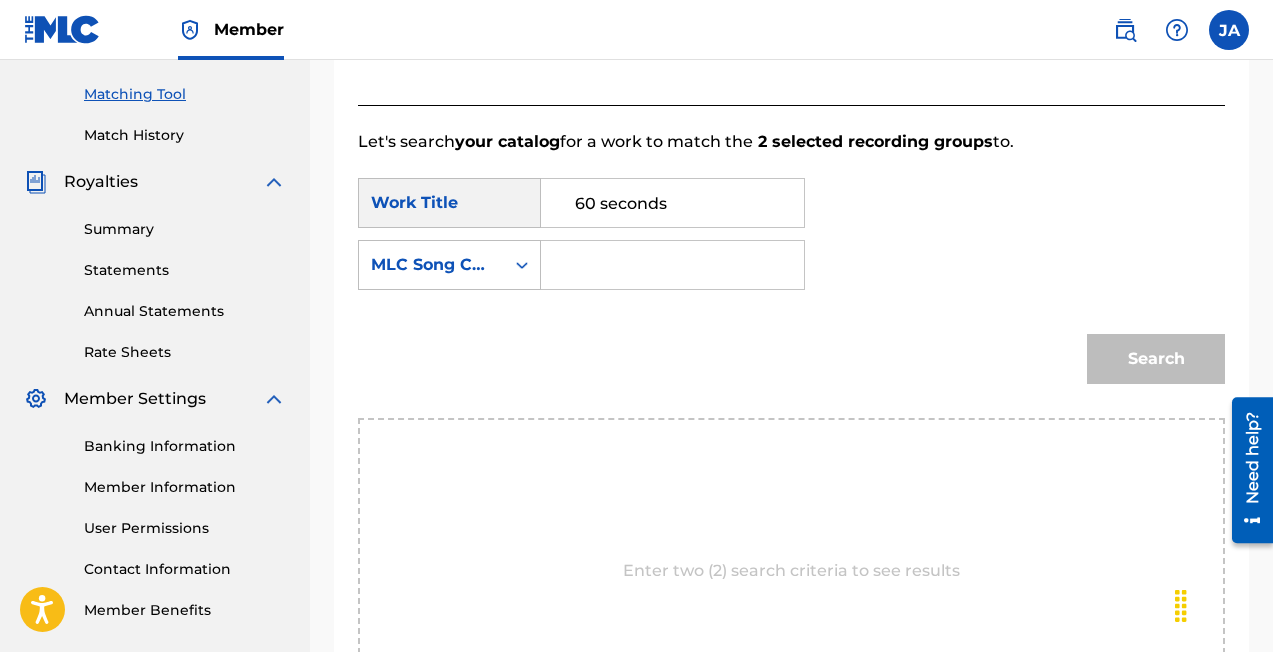 click at bounding box center [672, 265] 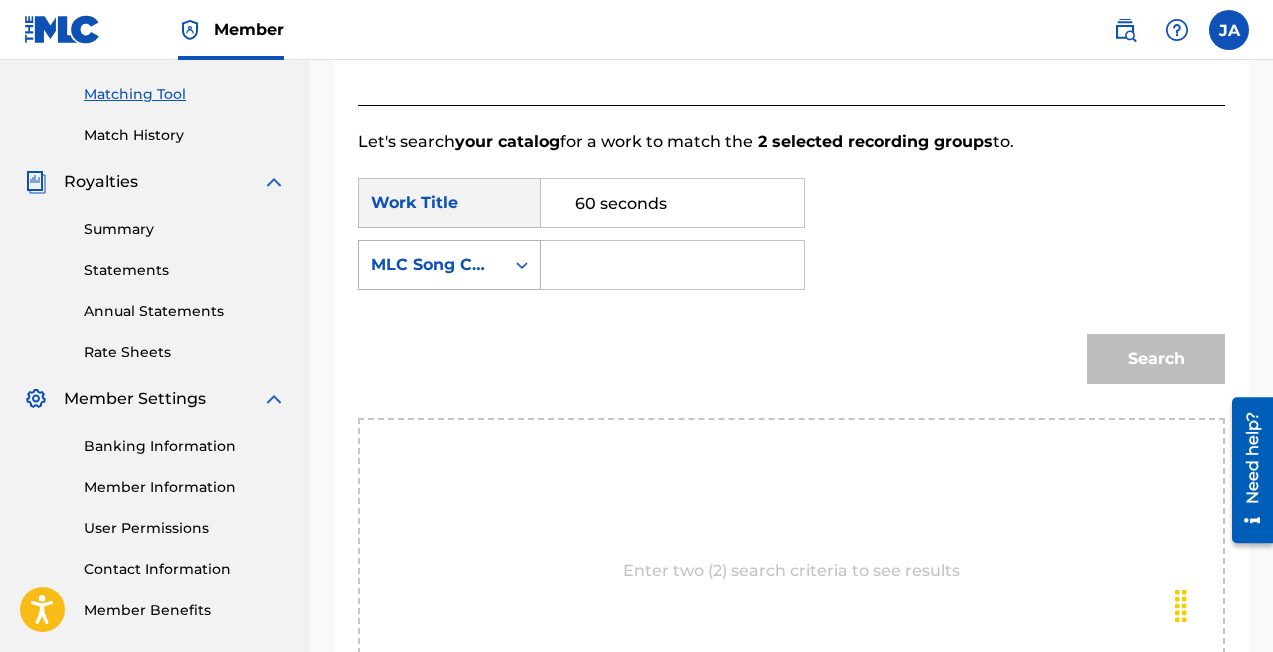 click 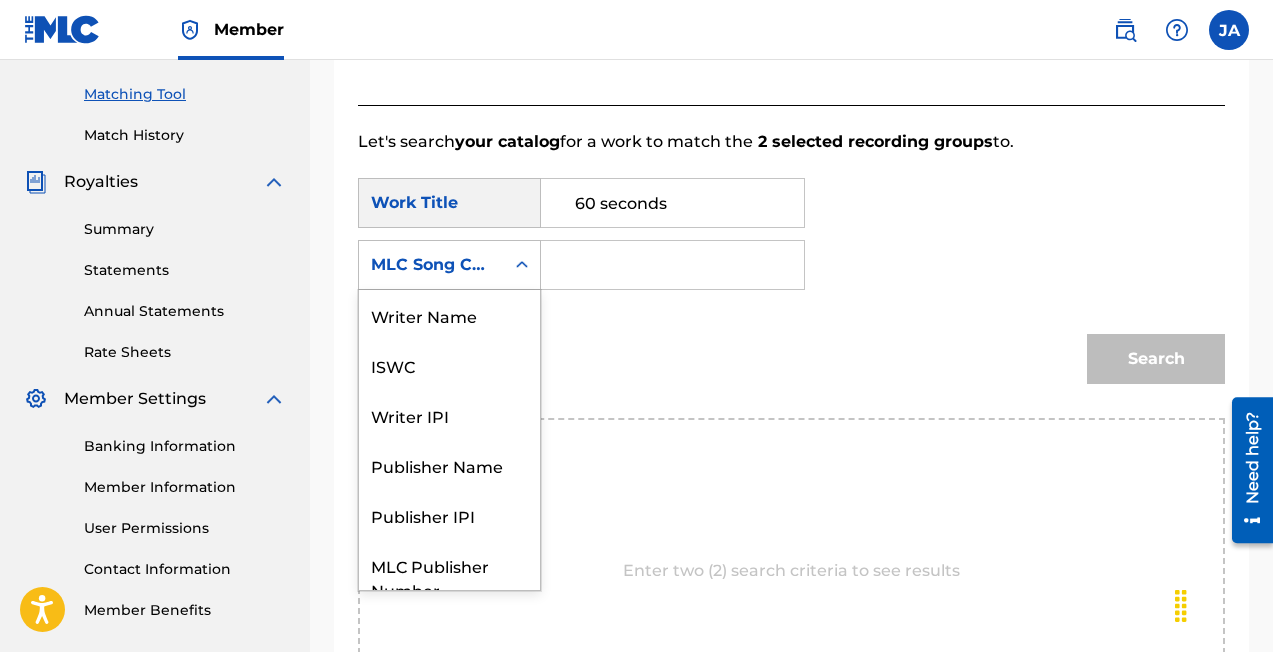 scroll, scrollTop: 74, scrollLeft: 0, axis: vertical 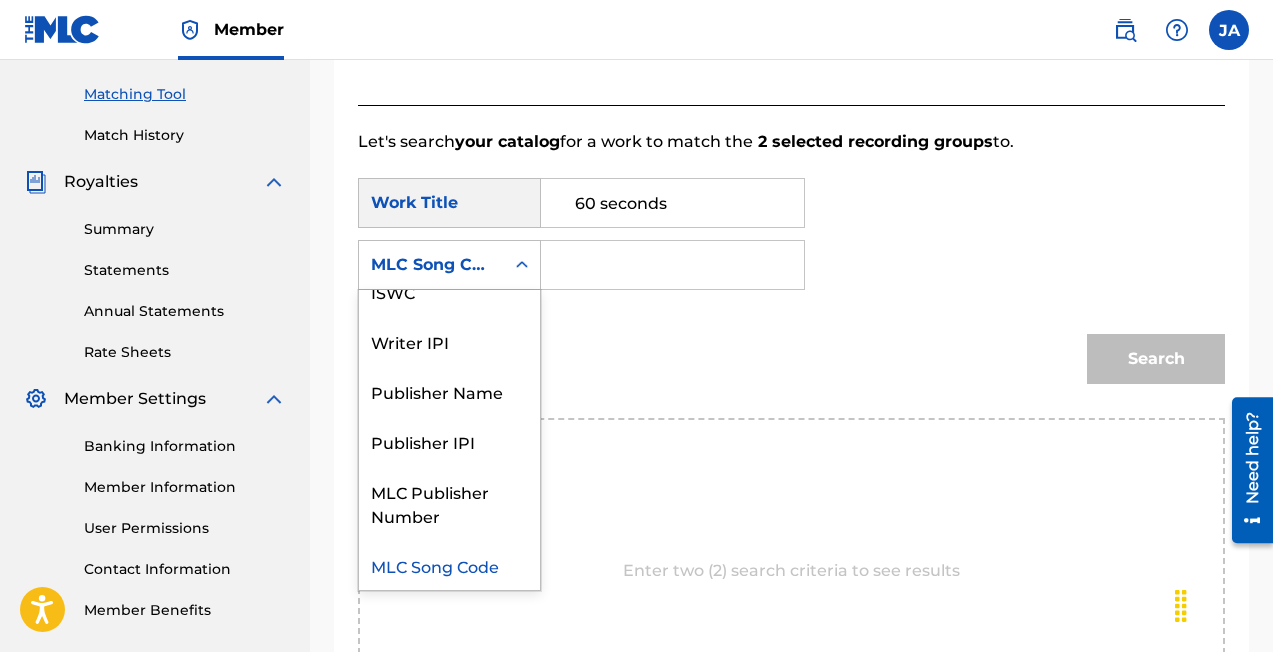 click 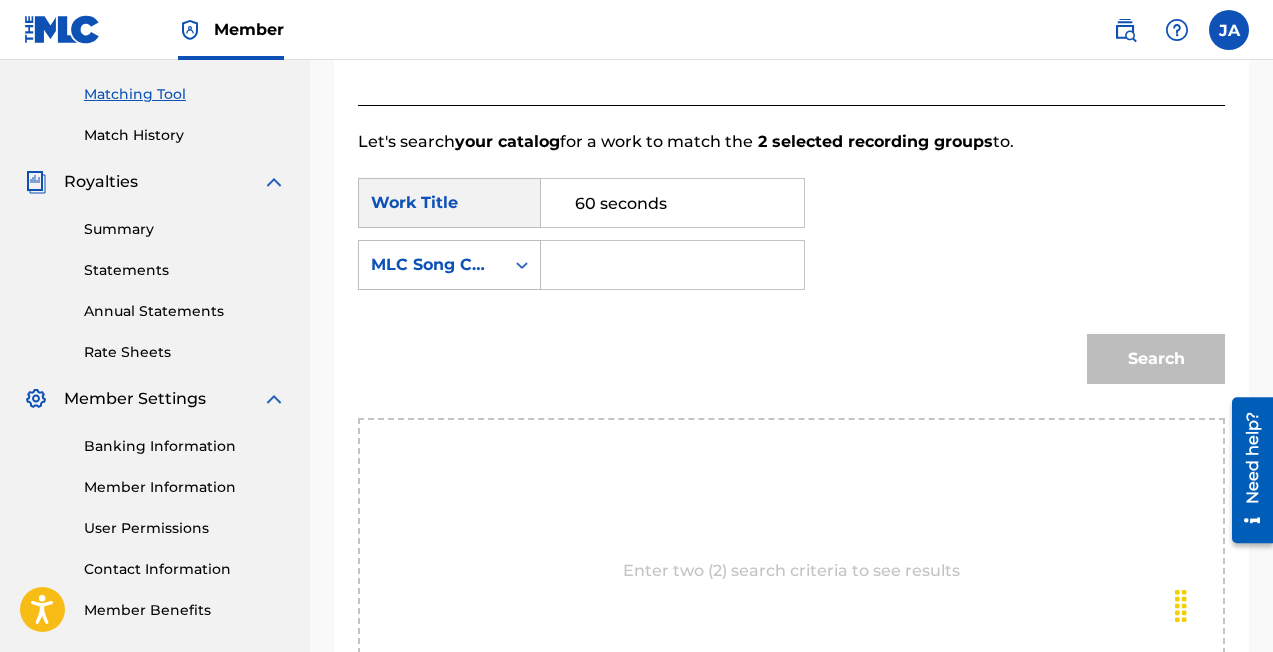 click at bounding box center [672, 265] 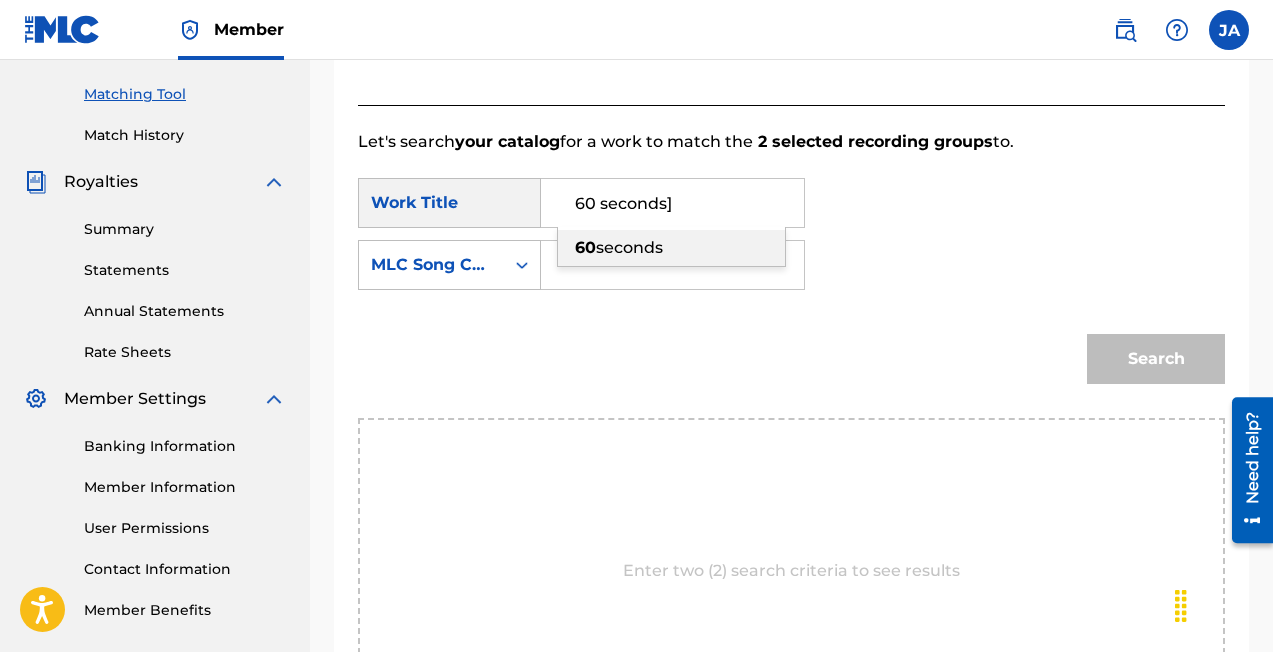 type on "60 seconds" 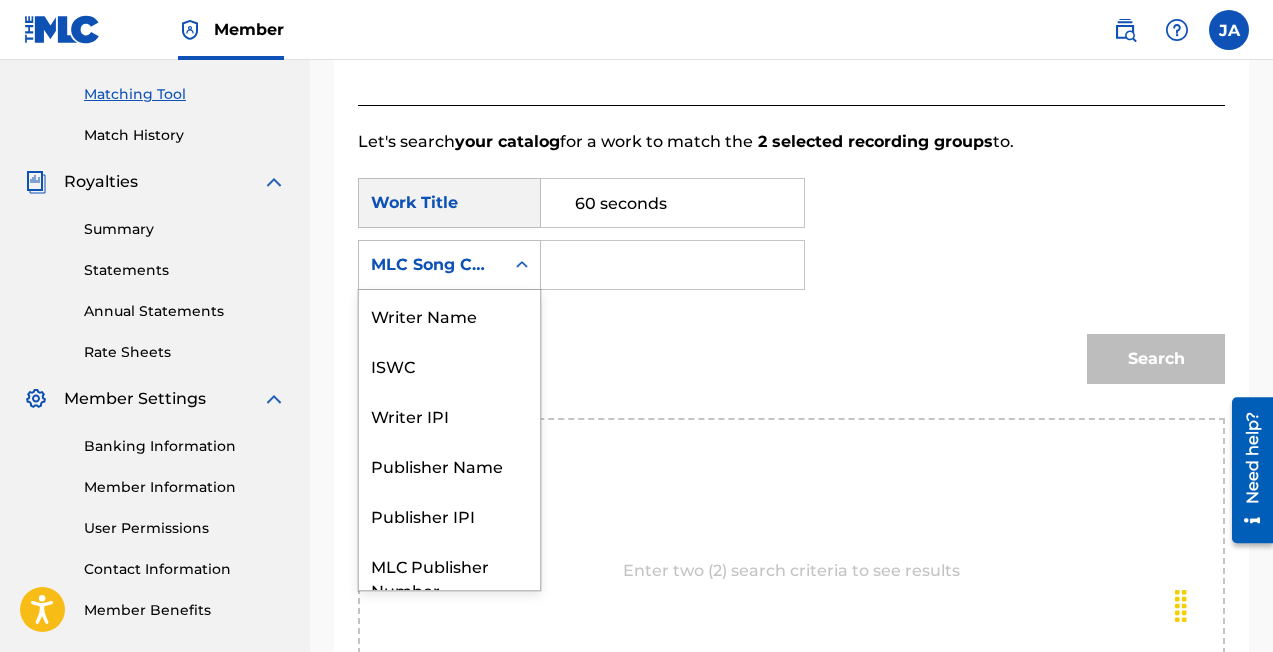 click 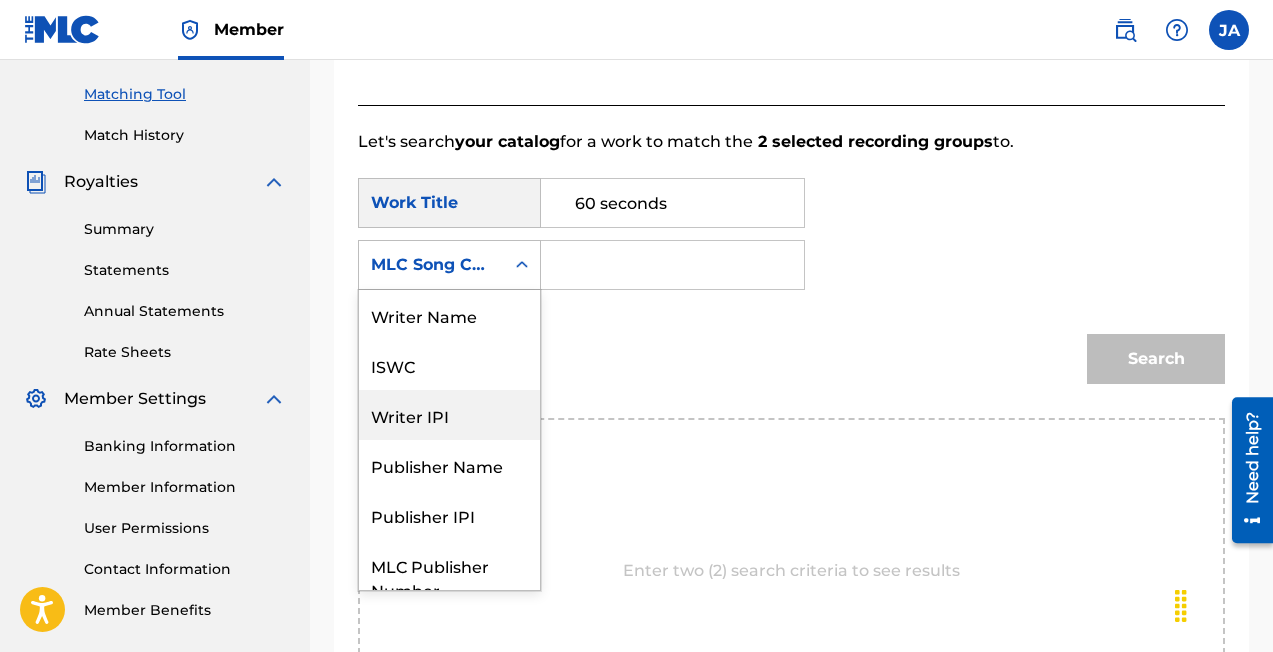 scroll, scrollTop: 0, scrollLeft: 0, axis: both 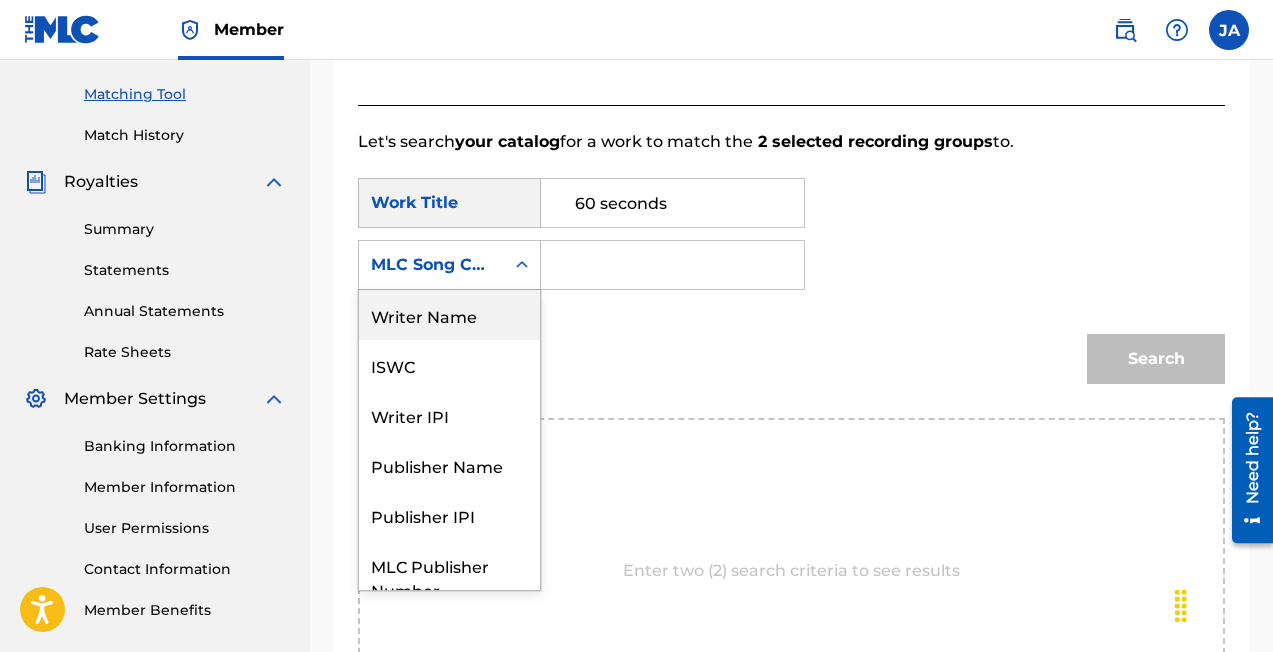 click on "Writer Name" at bounding box center (449, 315) 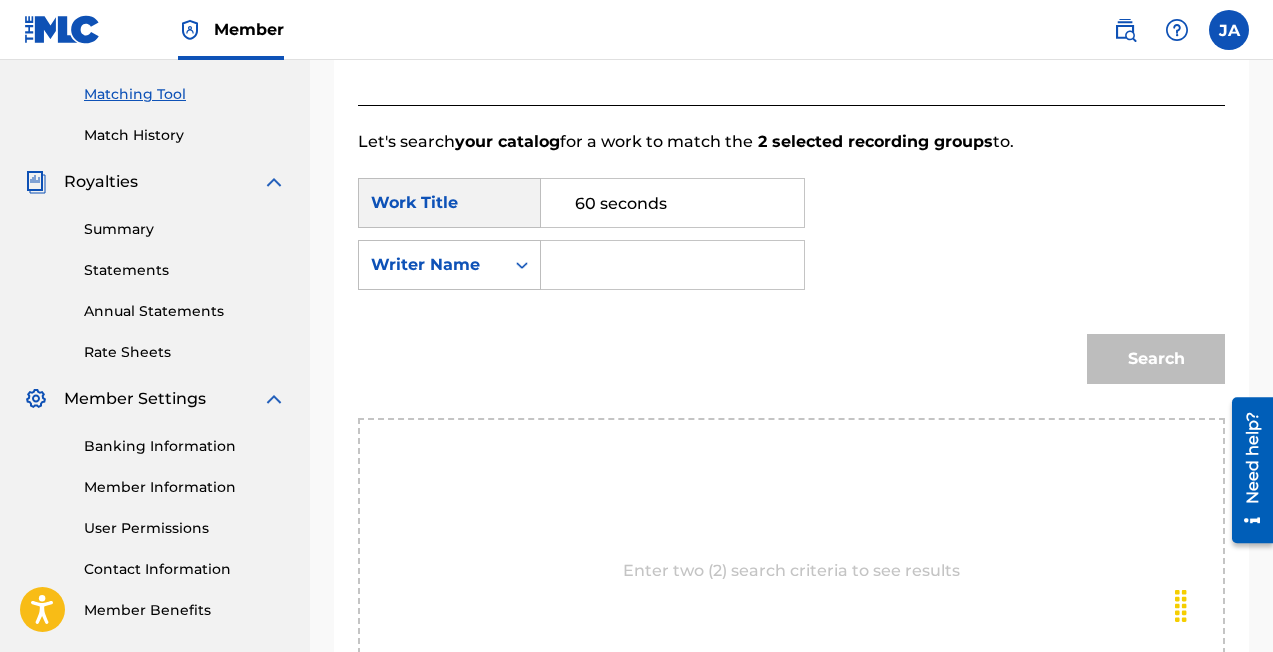 click at bounding box center [672, 265] 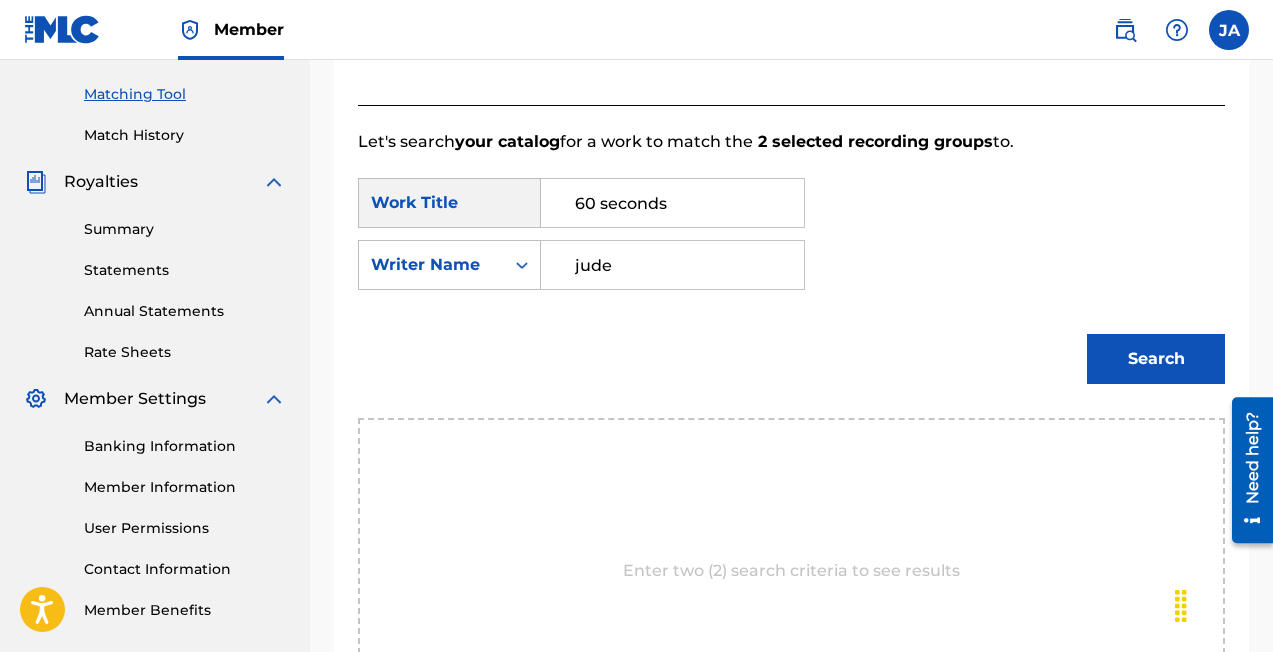 click on "Search" at bounding box center [1156, 359] 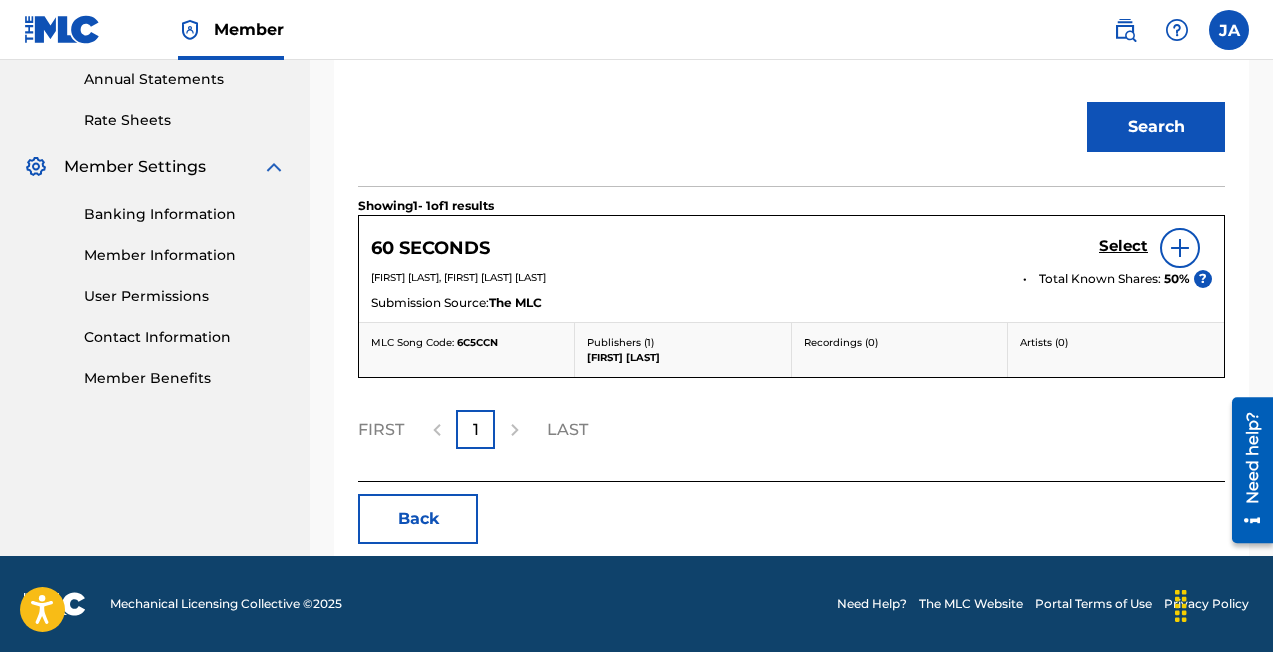 scroll, scrollTop: 731, scrollLeft: 0, axis: vertical 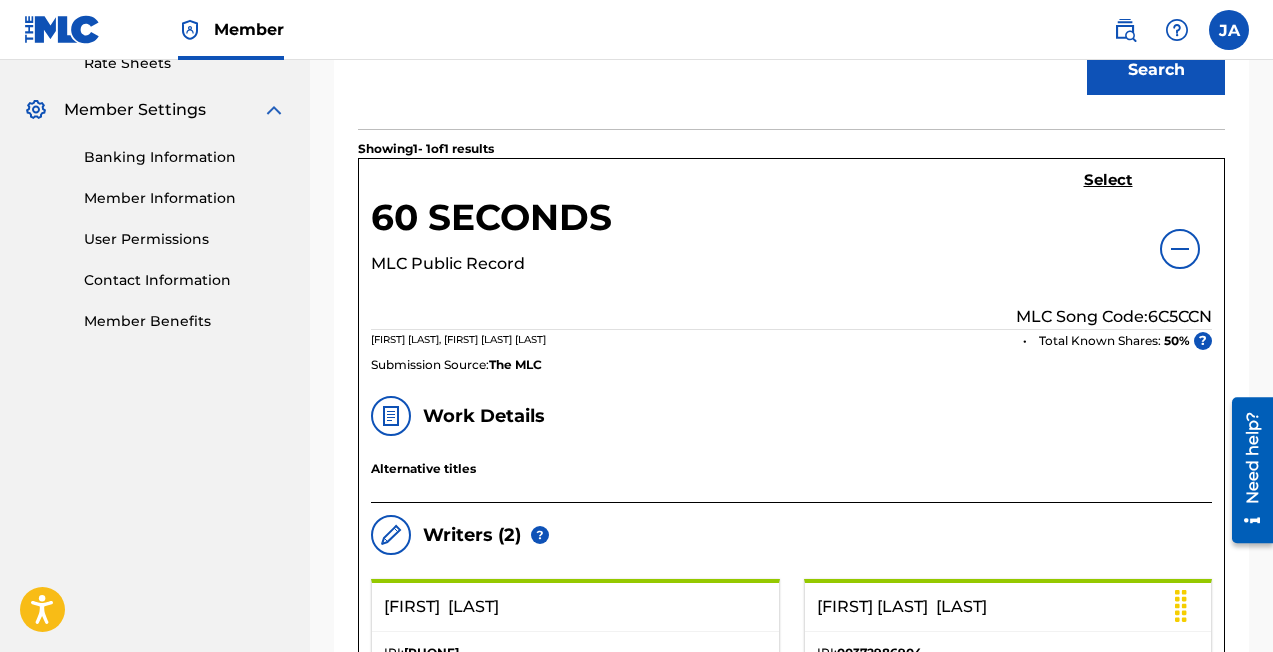 click on "Select" at bounding box center (1108, 180) 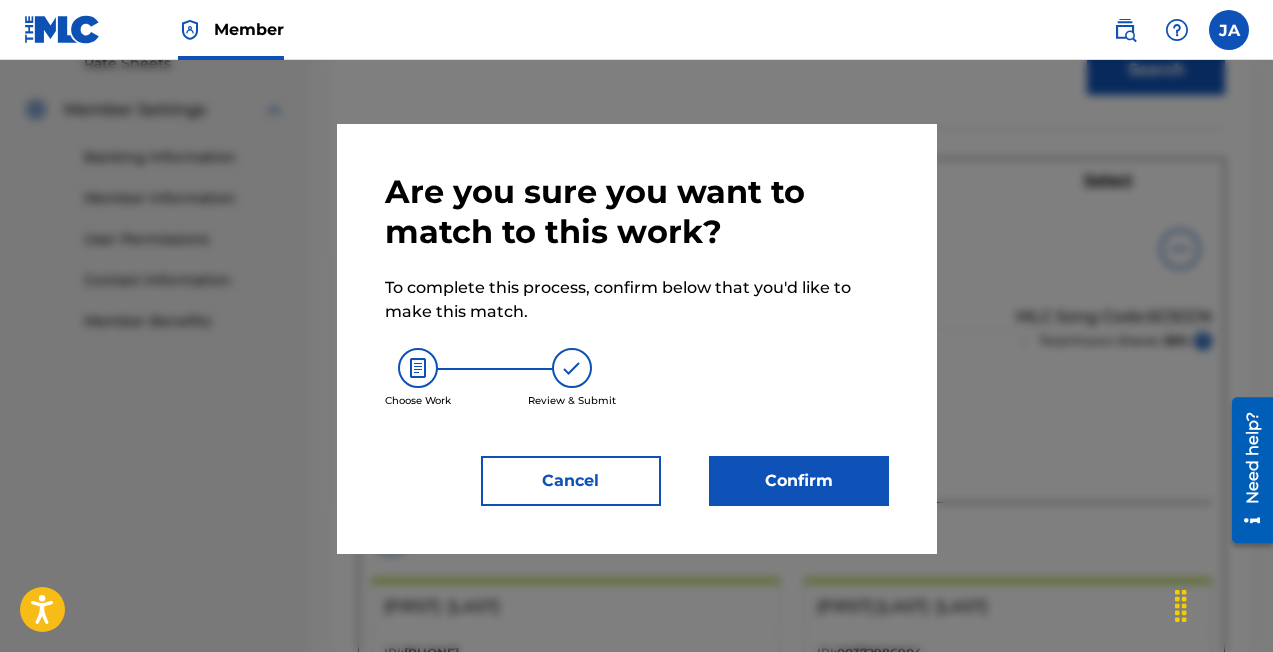 click on "Are you sure you want to match to this work? To complete this process, confirm below that you'd like to make this match. Choose Work Review & Submit Cancel Confirm" at bounding box center [637, 339] 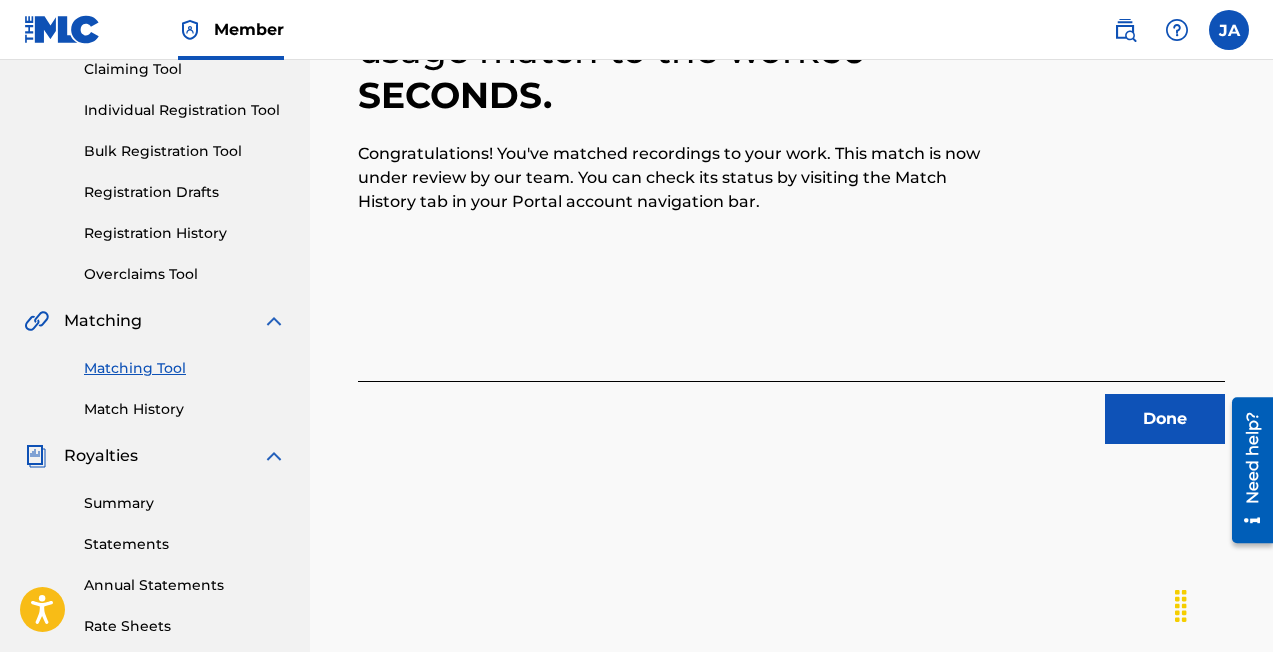 scroll, scrollTop: 60, scrollLeft: 0, axis: vertical 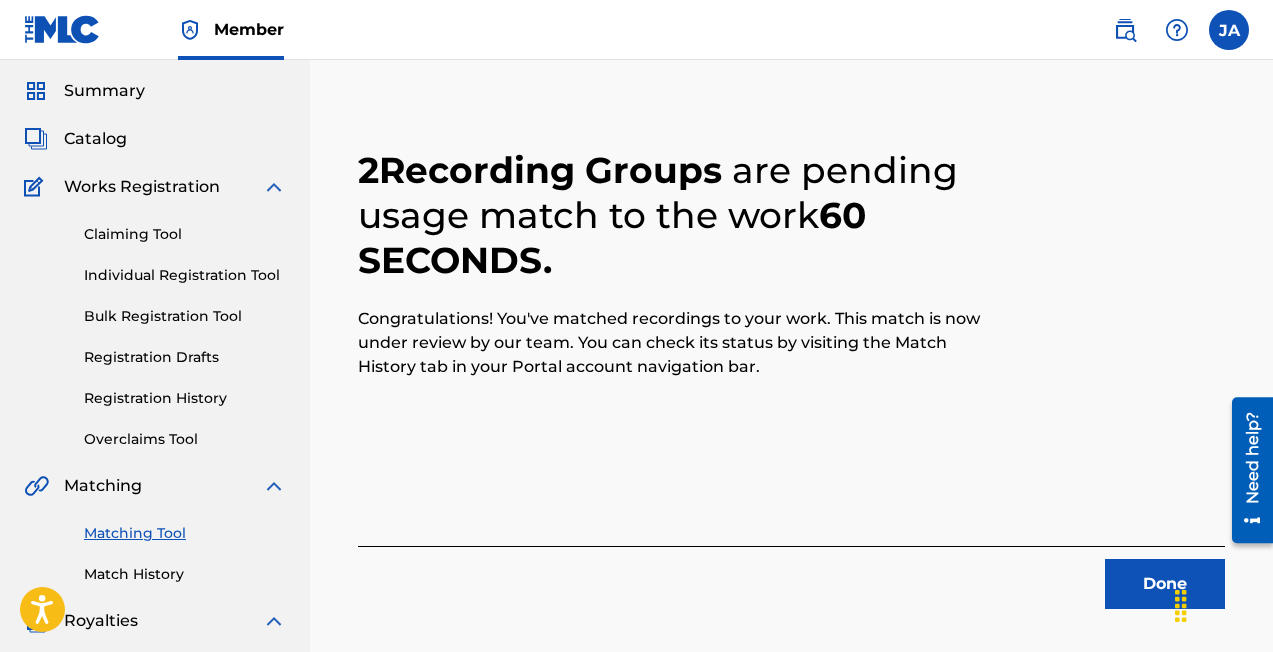click on "Done" at bounding box center (1165, 584) 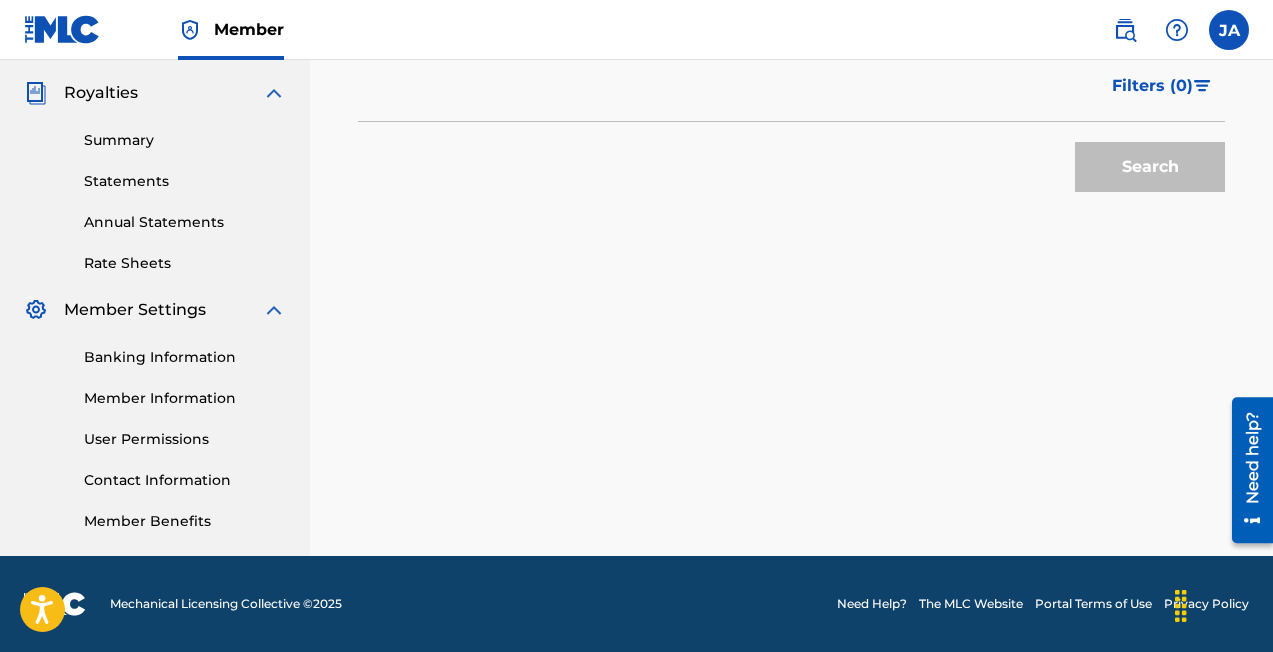 scroll, scrollTop: 588, scrollLeft: 0, axis: vertical 